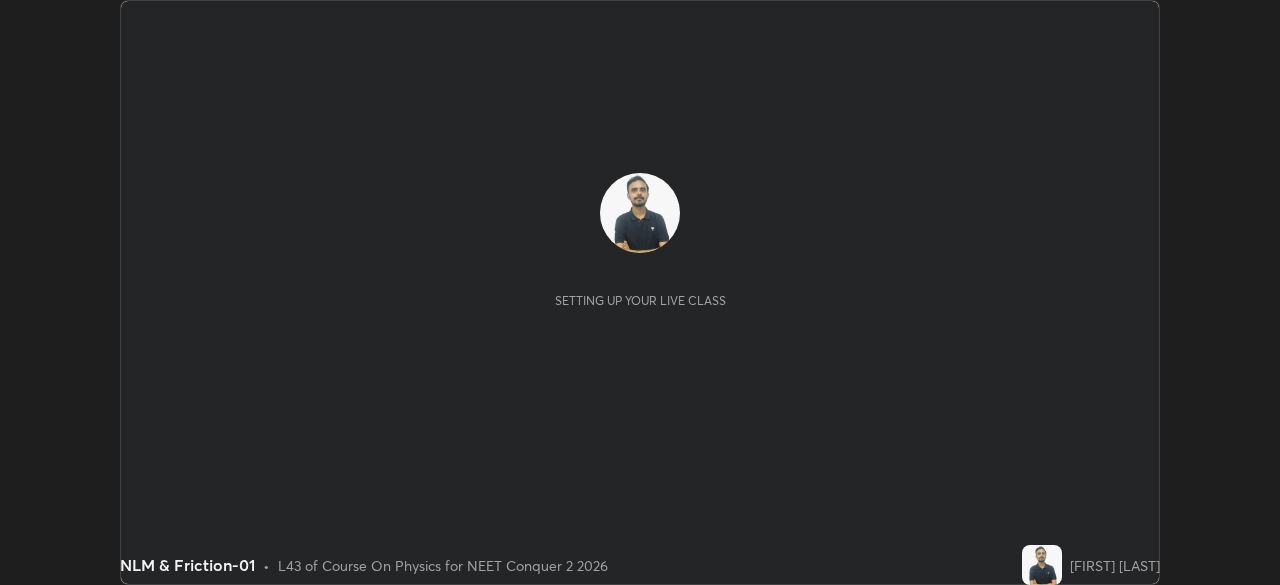scroll, scrollTop: 0, scrollLeft: 0, axis: both 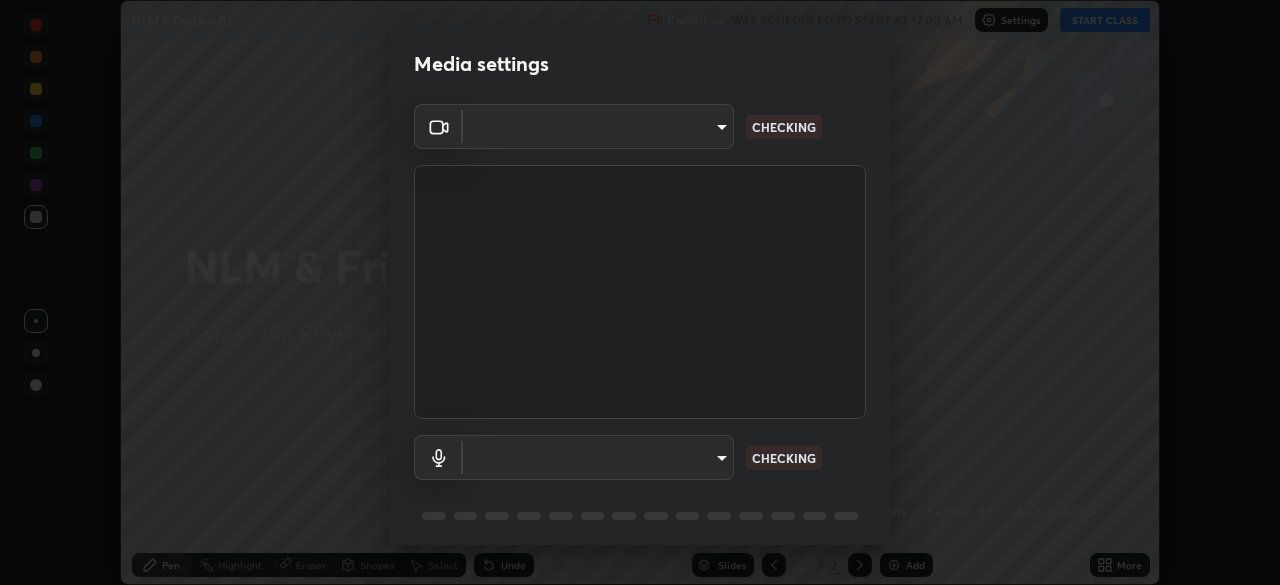 type on "6ee9b2c6c9a5678ab5214f7e96b3922f1b517bc999d2db28af292a13673a7194" 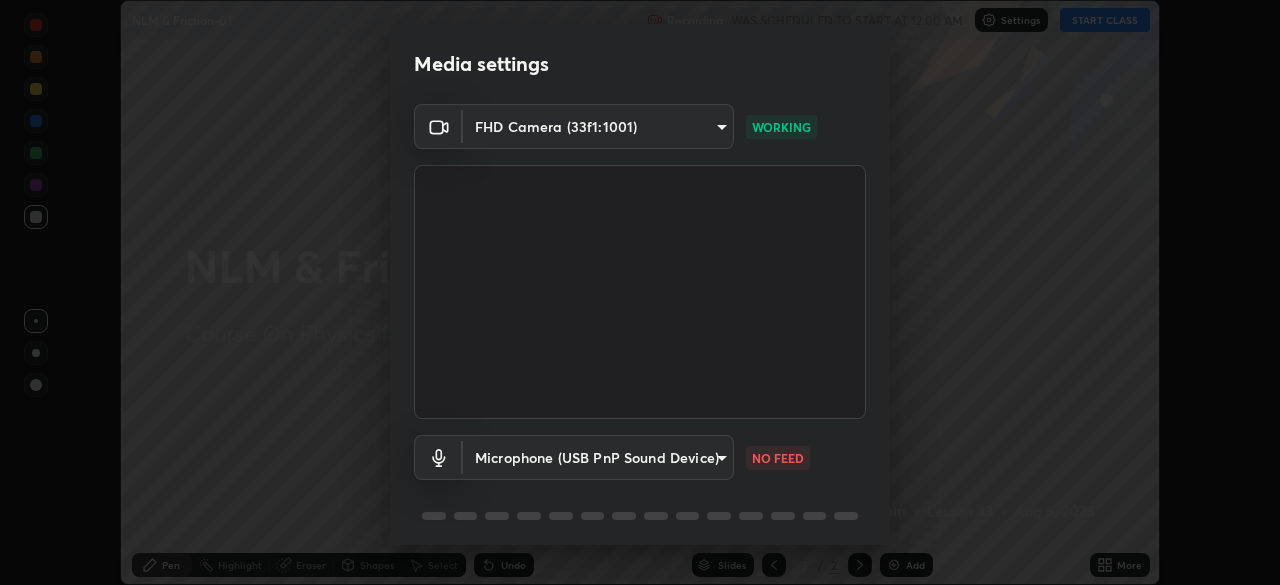 click on "Erase all NLM & Friction-01 Recording WAS SCHEDULED TO START AT 12:00 AM Settings START CLASS Setting up your live class NLM & Friction-01 • L43 of Course On Physics for NEET Conquer 2 2026 [FIRST] [LAST] Pen Highlight Eraser Shapes Select Undo Slides 2 / 2 Add More No doubts shared Encourage your learners to ask a doubt for better clarity Report an issue Reason for reporting Buffering Chat not working Audio - Video sync issue Educator video quality low ​ Attach an image Report Media settings FHD Camera (33f1:1001) 6ee9b2c6c9a5678ab5214f7e96b3922f1b517bc999d2db28af292a13673a7194 WORKING Microphone (USB PnP Sound Device) d69259a39cf6ac2492a8378895a3ad9eba5f784ef6ce80e1a5d6c1c32a0e6b2d NO FEED 1 / 5 Next" at bounding box center (640, 292) 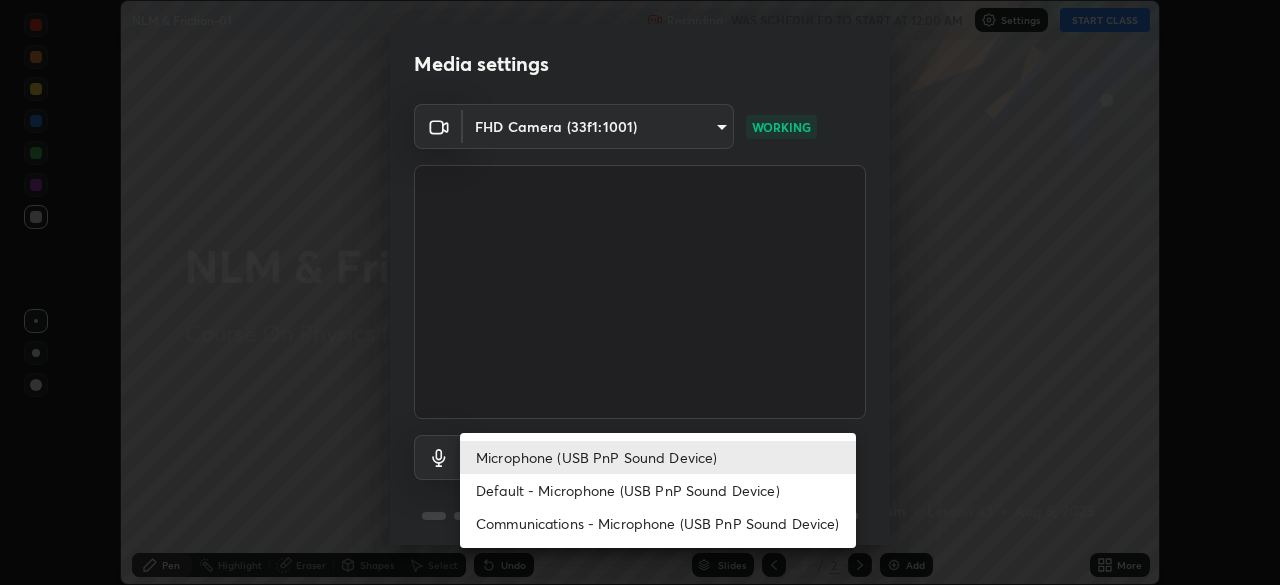click on "Microphone (USB PnP Sound Device)" at bounding box center (658, 457) 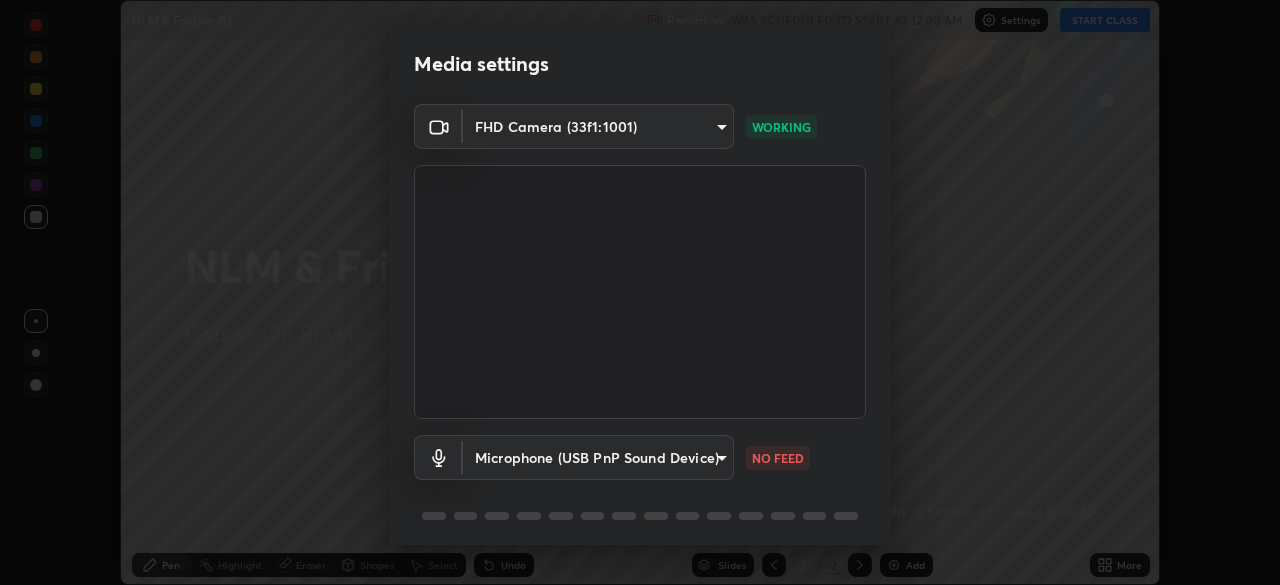 click on "Erase all NLM & Friction-01 Recording WAS SCHEDULED TO START AT 12:00 AM Settings START CLASS Setting up your live class NLM & Friction-01 • L43 of Course On Physics for NEET Conquer 2 2026 [FIRST] [LAST] Pen Highlight Eraser Shapes Select Undo Slides 2 / 2 Add More No doubts shared Encourage your learners to ask a doubt for better clarity Report an issue Reason for reporting Buffering Chat not working Audio - Video sync issue Educator video quality low ​ Attach an image Report Media settings FHD Camera (33f1:1001) 6ee9b2c6c9a5678ab5214f7e96b3922f1b517bc999d2db28af292a13673a7194 WORKING Microphone (USB PnP Sound Device) d69259a39cf6ac2492a8378895a3ad9eba5f784ef6ce80e1a5d6c1c32a0e6b2d NO FEED 1 / 5 Next" at bounding box center [640, 292] 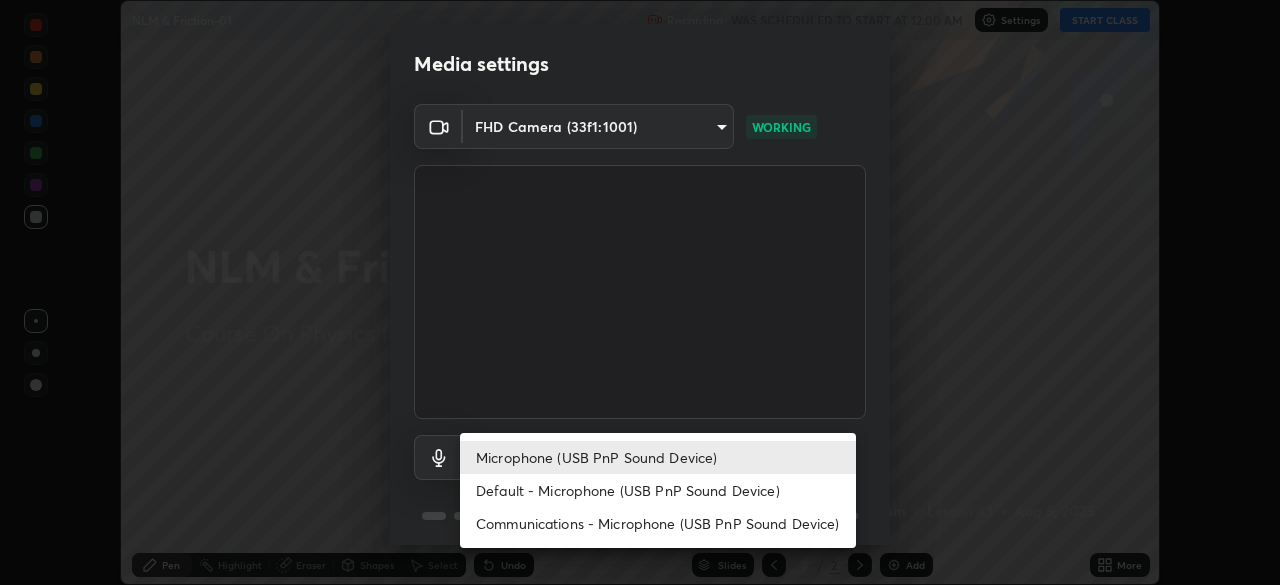click on "Default - Microphone (USB PnP Sound Device)" at bounding box center [658, 490] 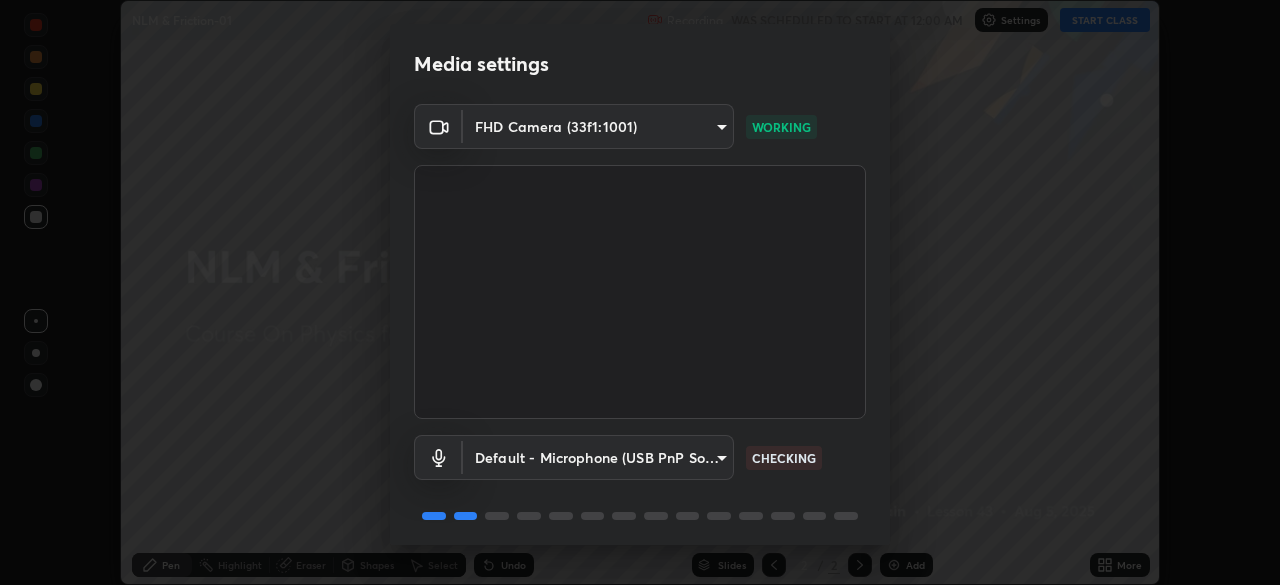 click on "Erase all NLM & Friction-01 Recording WAS SCHEDULED TO START AT 12:00 AM Settings START CLASS Setting up your live class NLM & Friction-01 • L43 of Course On Physics for NEET Conquer 2 2026 [FIRST] [LAST] Pen Highlight Eraser Shapes Select Undo Slides 2 / 2 Add More No doubts shared Encourage your learners to ask a doubt for better clarity Report an issue Reason for reporting Buffering Chat not working Audio - Video sync issue Educator video quality low ​ Attach an image Report Media settings FHD Camera (33f1:1001) 6ee9b2c6c9a5678ab5214f7e96b3922f1b517bc999d2db28af292a13673a7194 WORKING Default - Microphone (USB PnP Sound Device) default CHECKING 1 / 5 Next" at bounding box center [640, 292] 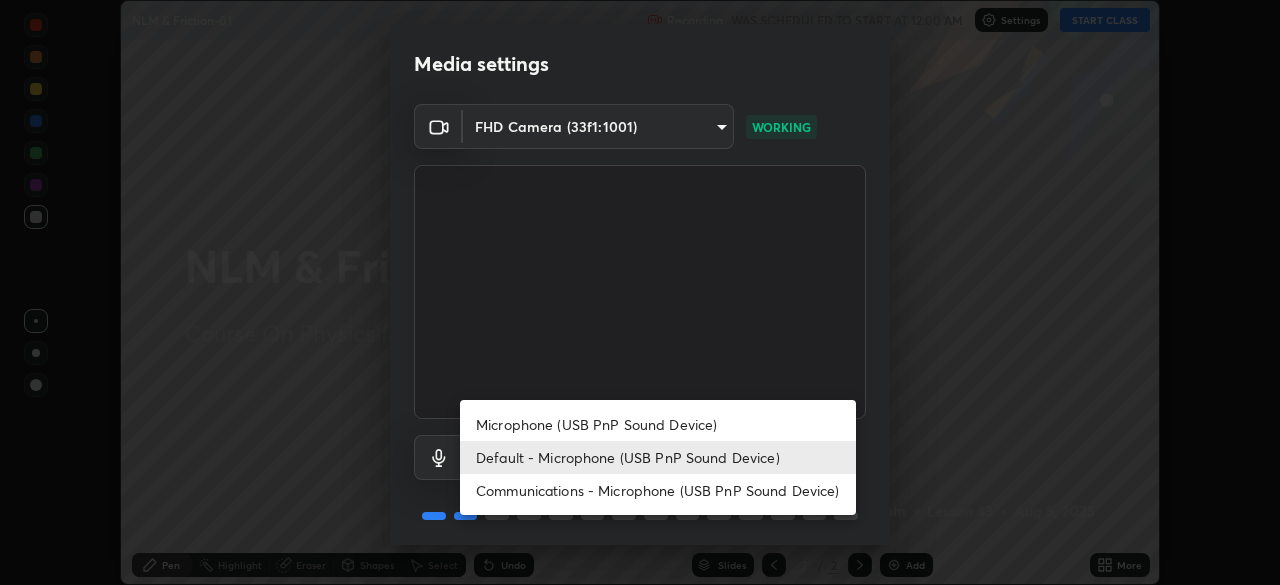 click on "Microphone (USB PnP Sound Device)" at bounding box center (658, 424) 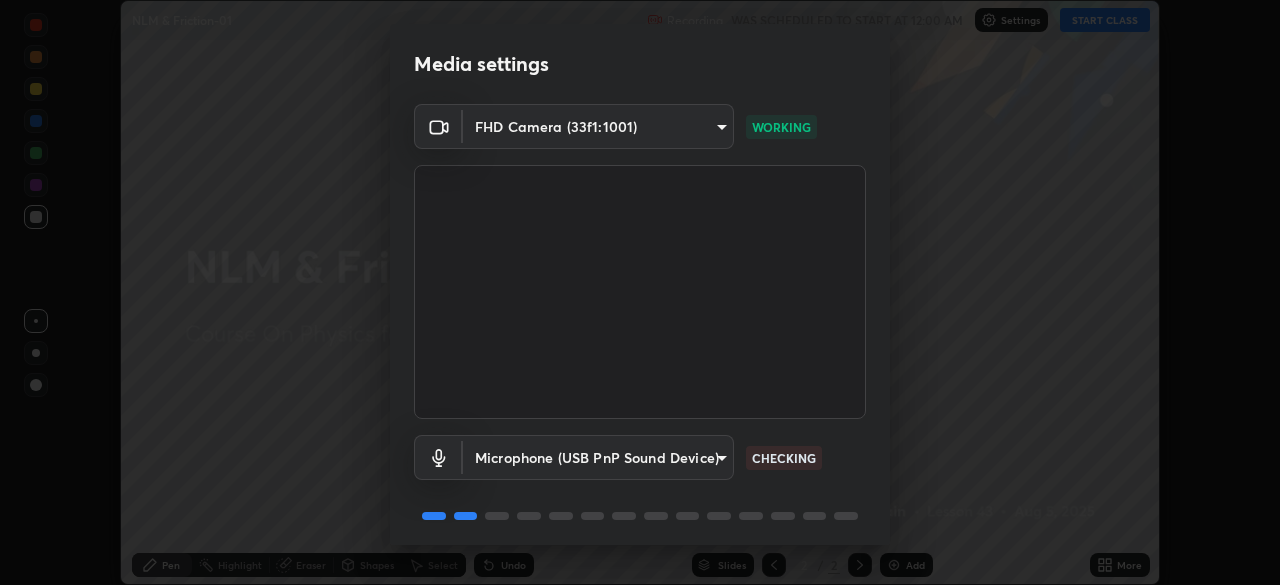 type on "d69259a39cf6ac2492a8378895a3ad9eba5f784ef6ce80e1a5d6c1c32a0e6b2d" 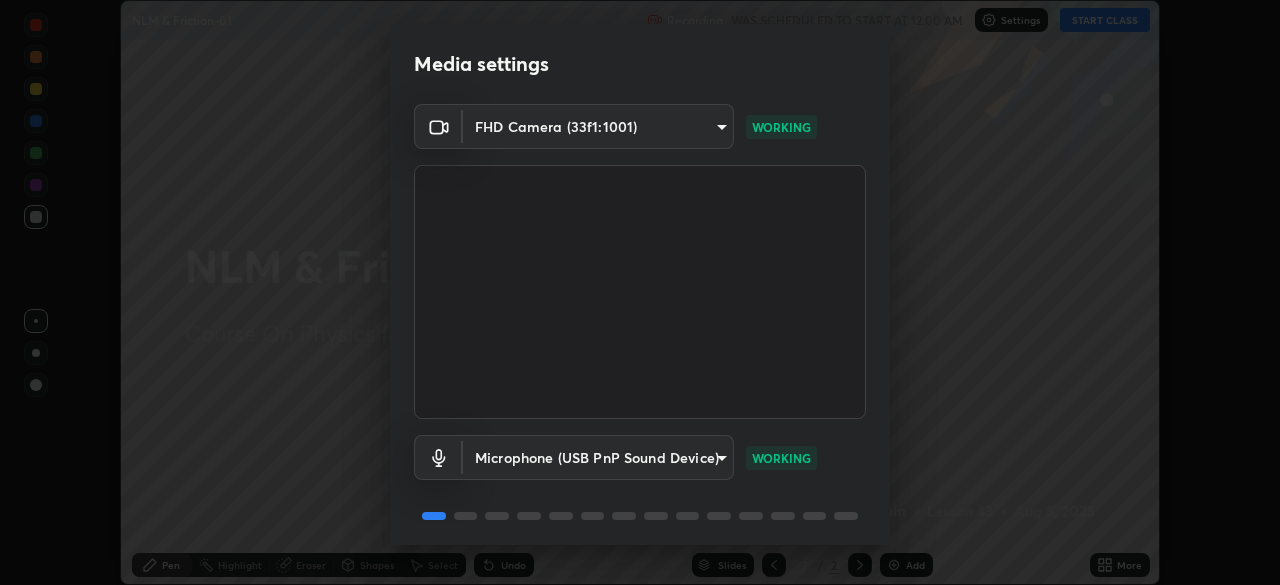 scroll, scrollTop: 71, scrollLeft: 0, axis: vertical 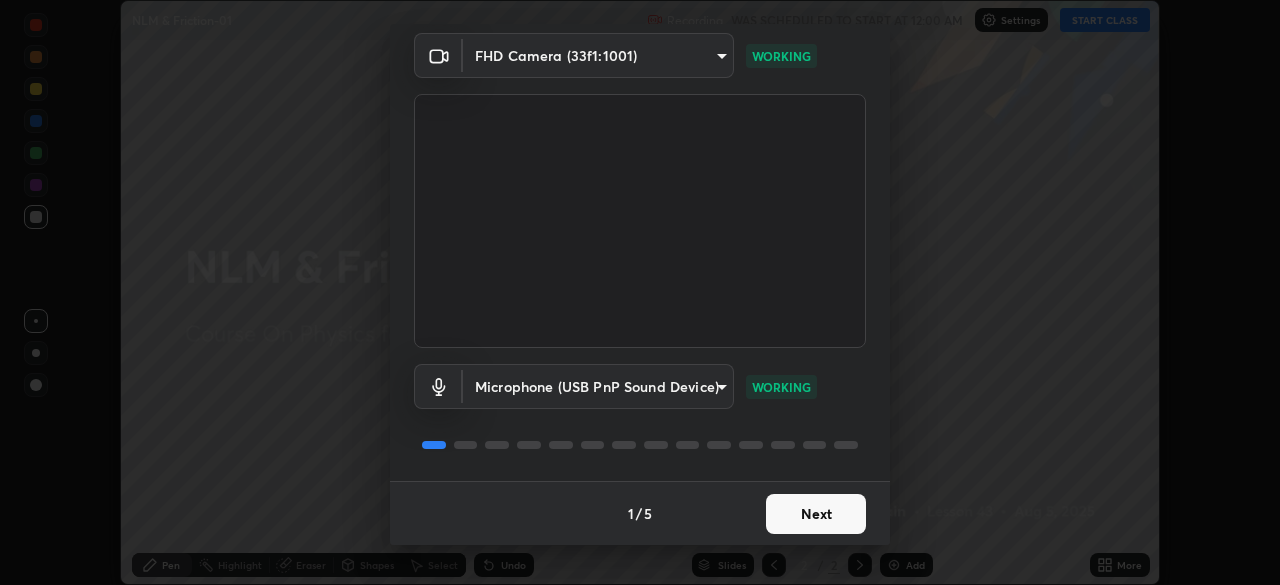 click on "Next" at bounding box center (816, 514) 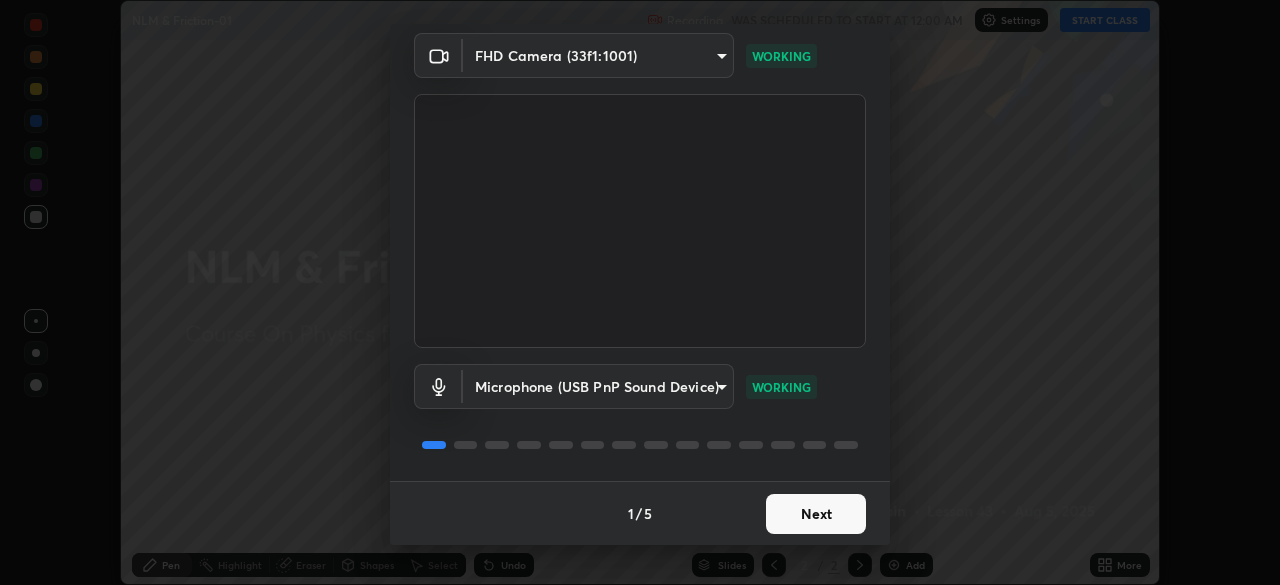 scroll, scrollTop: 0, scrollLeft: 0, axis: both 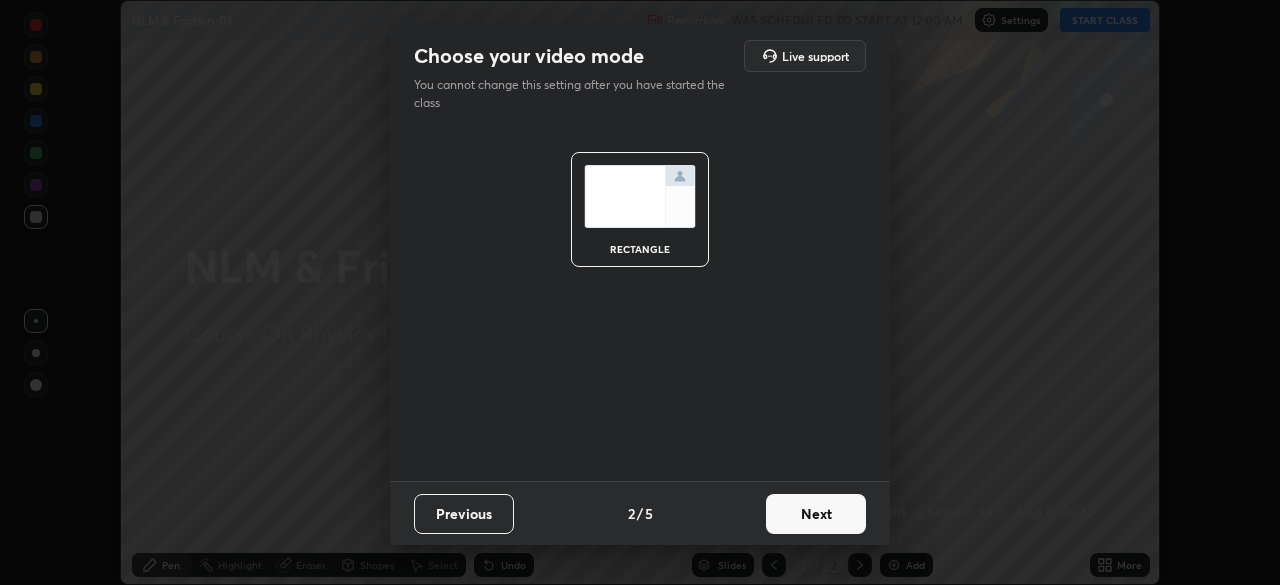 click on "Next" at bounding box center (816, 514) 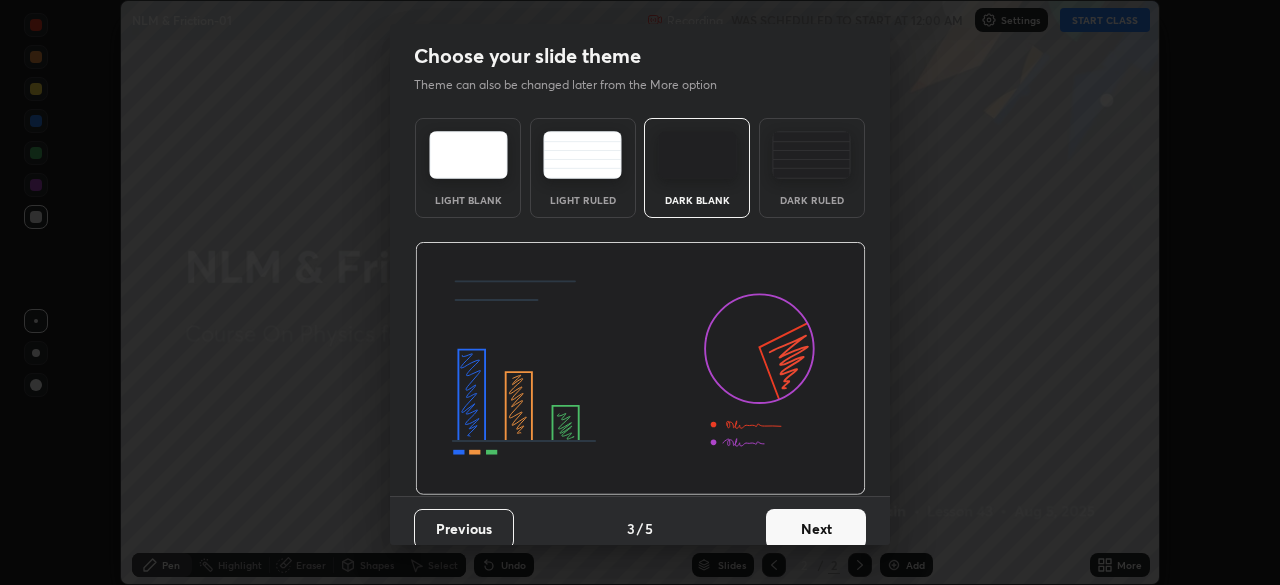 click on "Next" at bounding box center (816, 529) 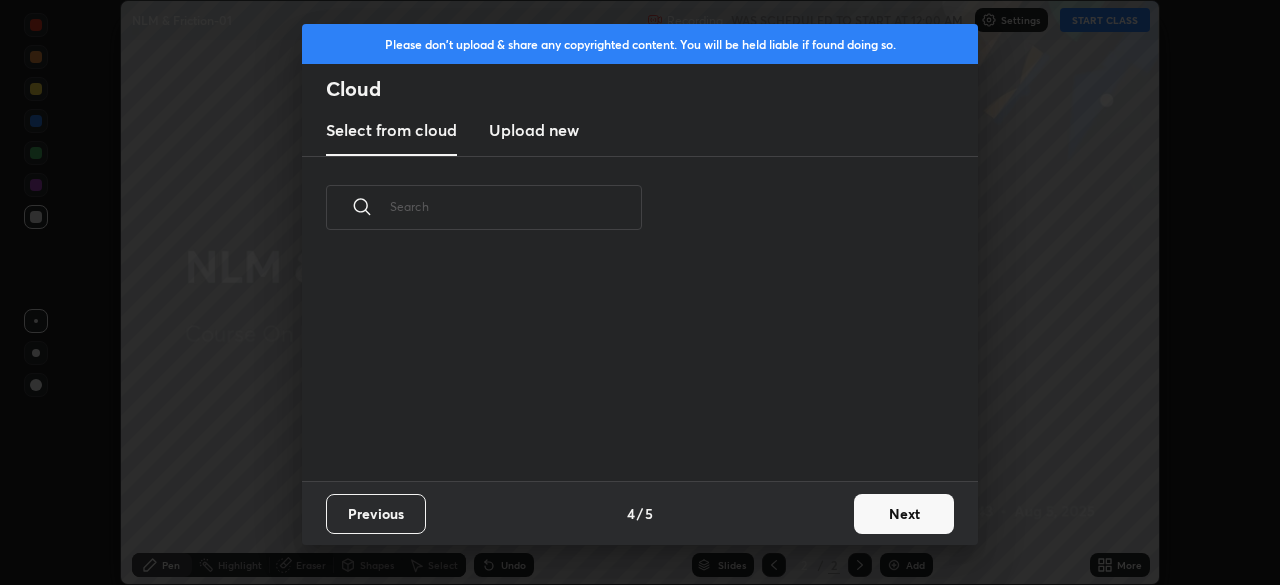 click on "Next" at bounding box center [904, 514] 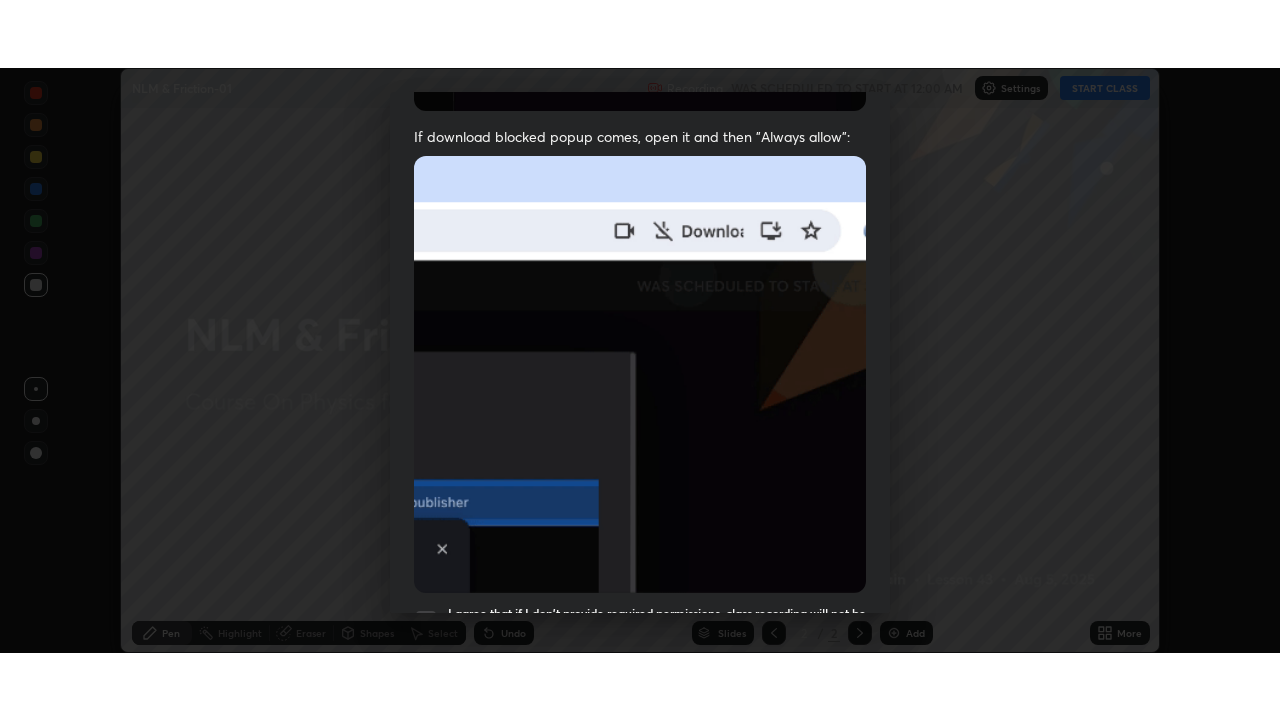 scroll, scrollTop: 479, scrollLeft: 0, axis: vertical 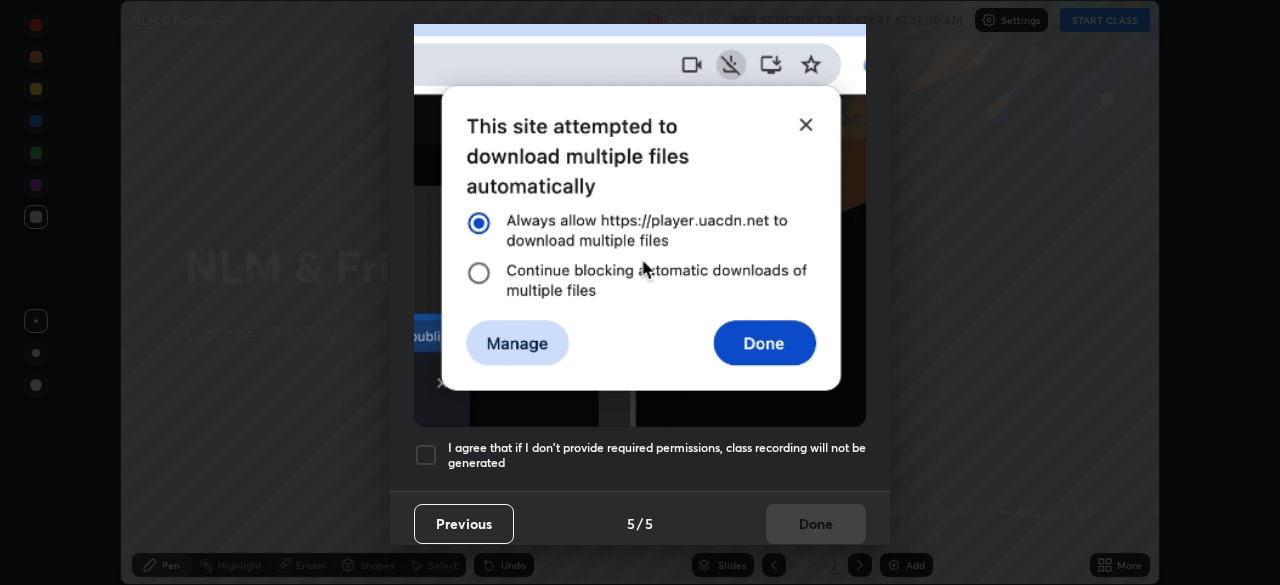 click on "I agree that if I don't provide required permissions, class recording will not be generated" at bounding box center [657, 455] 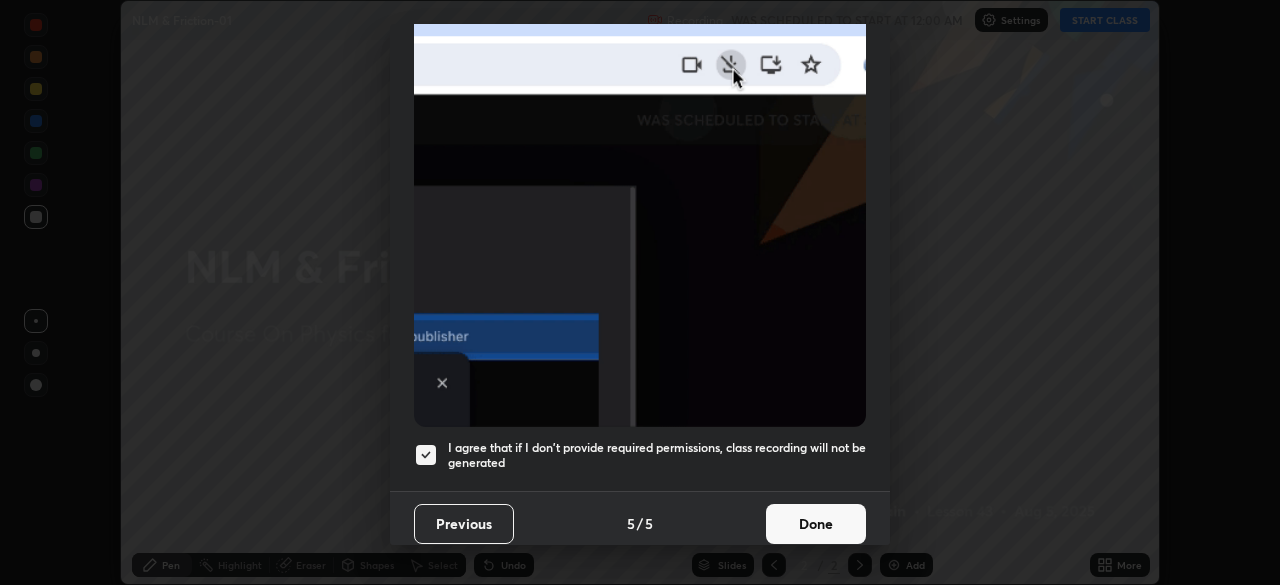 click on "Done" at bounding box center (816, 524) 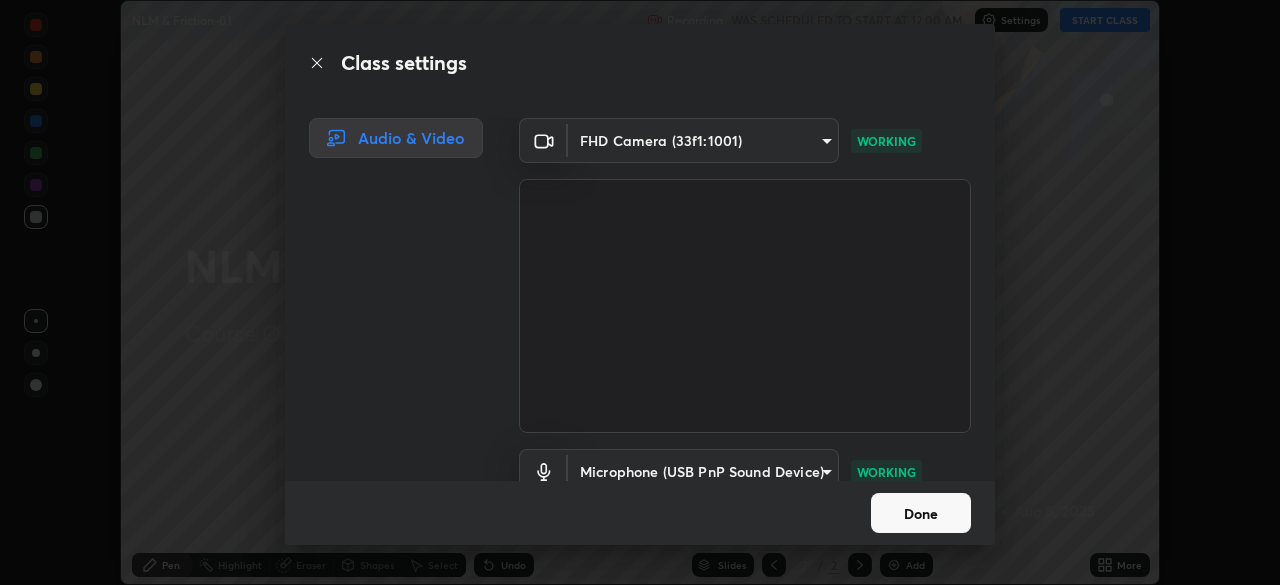 click on "Done" at bounding box center [921, 513] 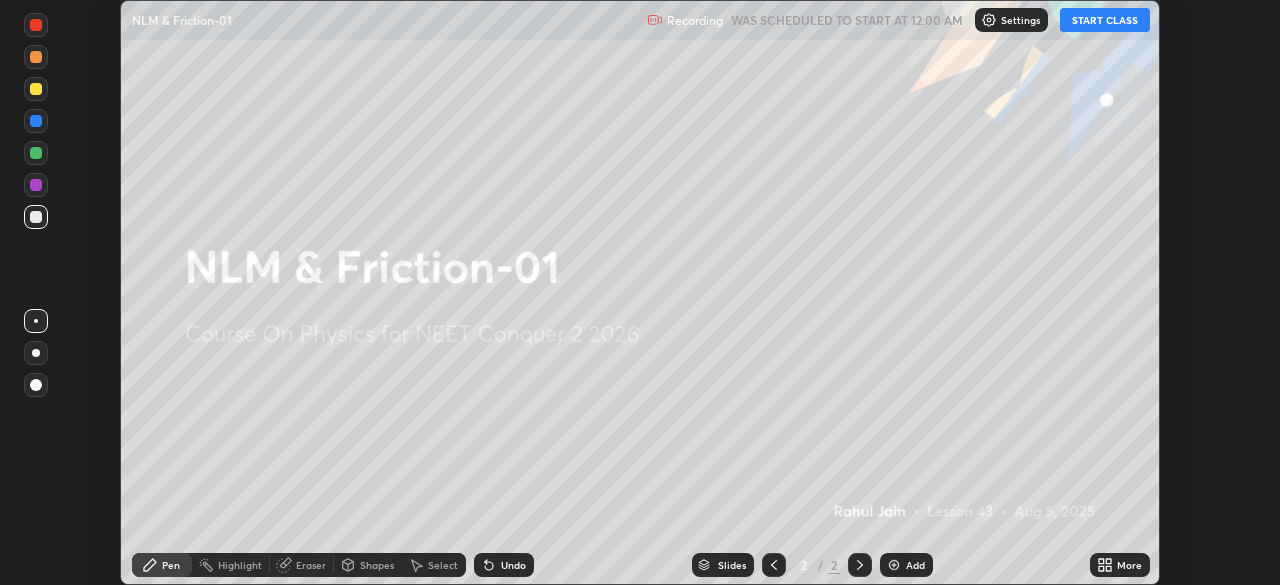 click 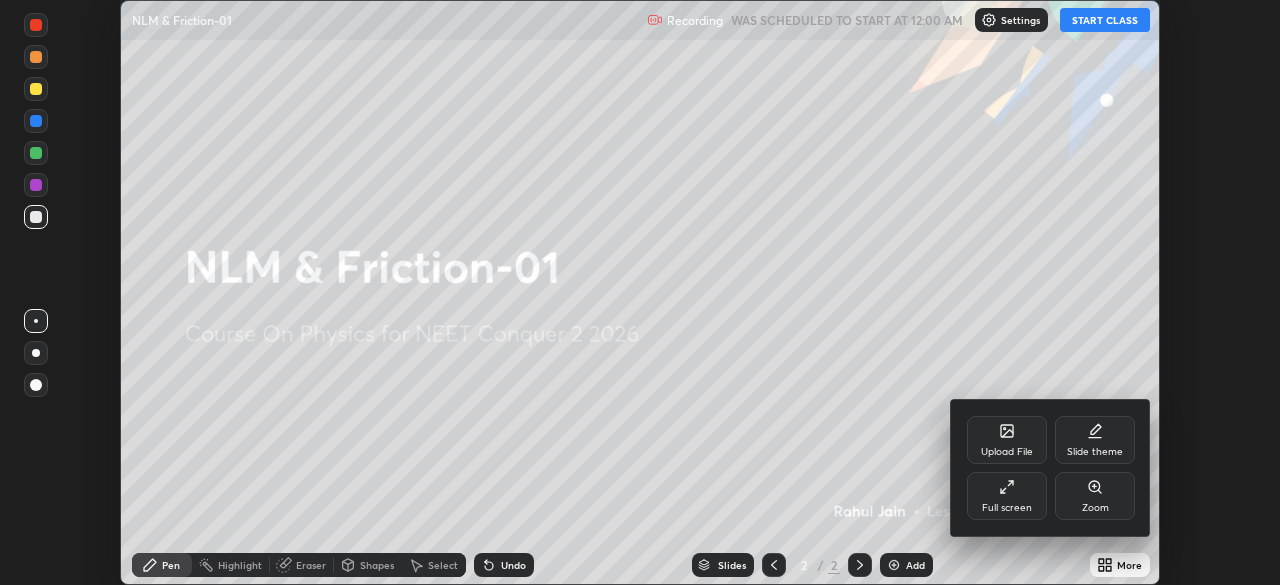 click on "Full screen" at bounding box center [1007, 496] 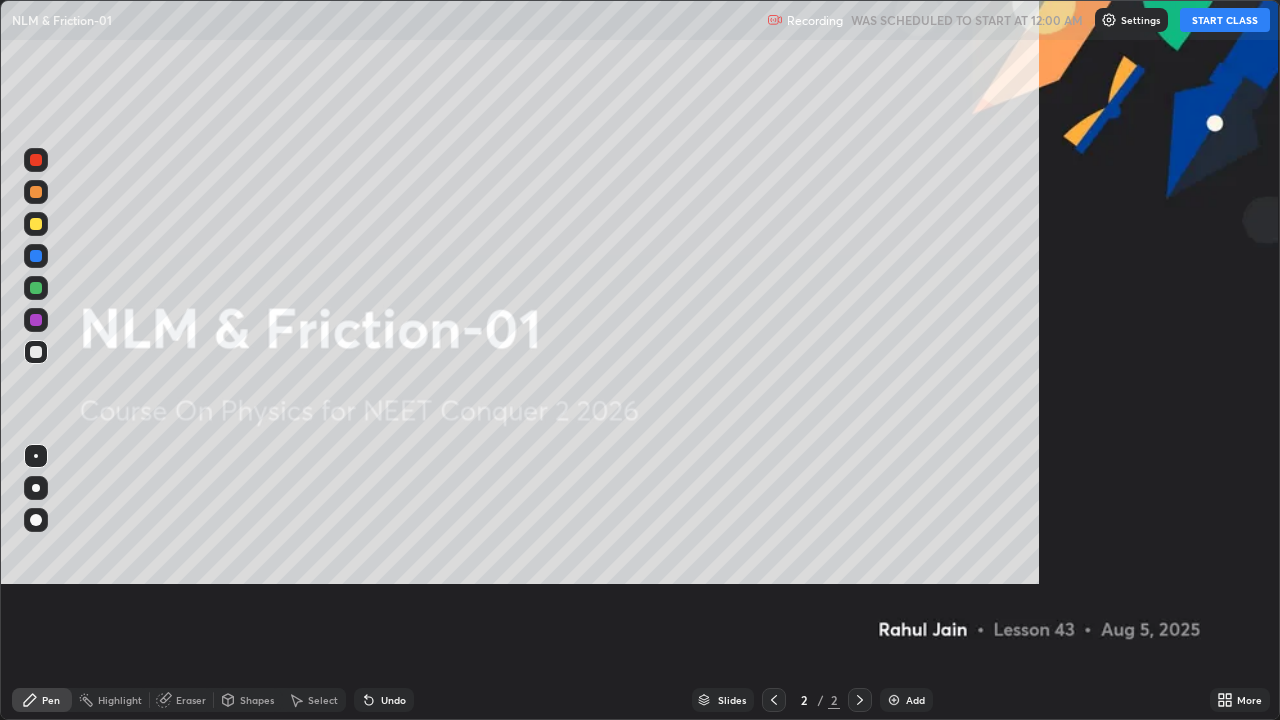 scroll, scrollTop: 99280, scrollLeft: 98720, axis: both 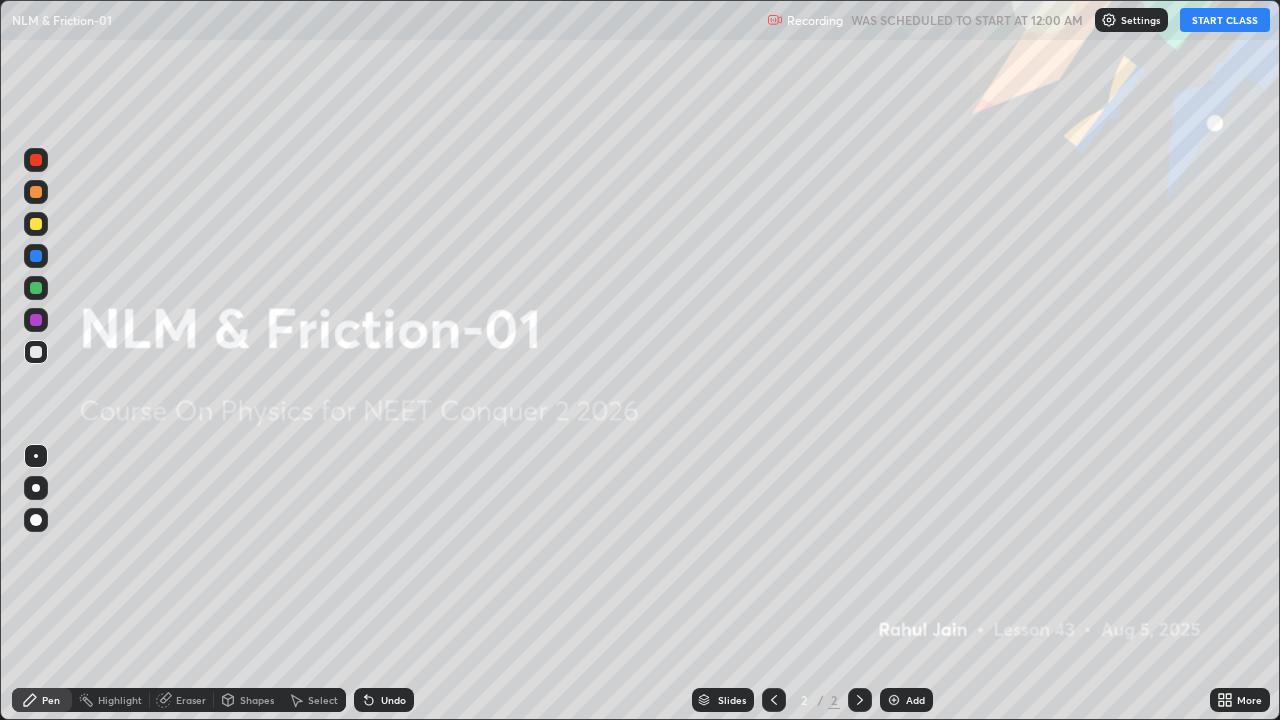 click on "START CLASS" at bounding box center [1225, 20] 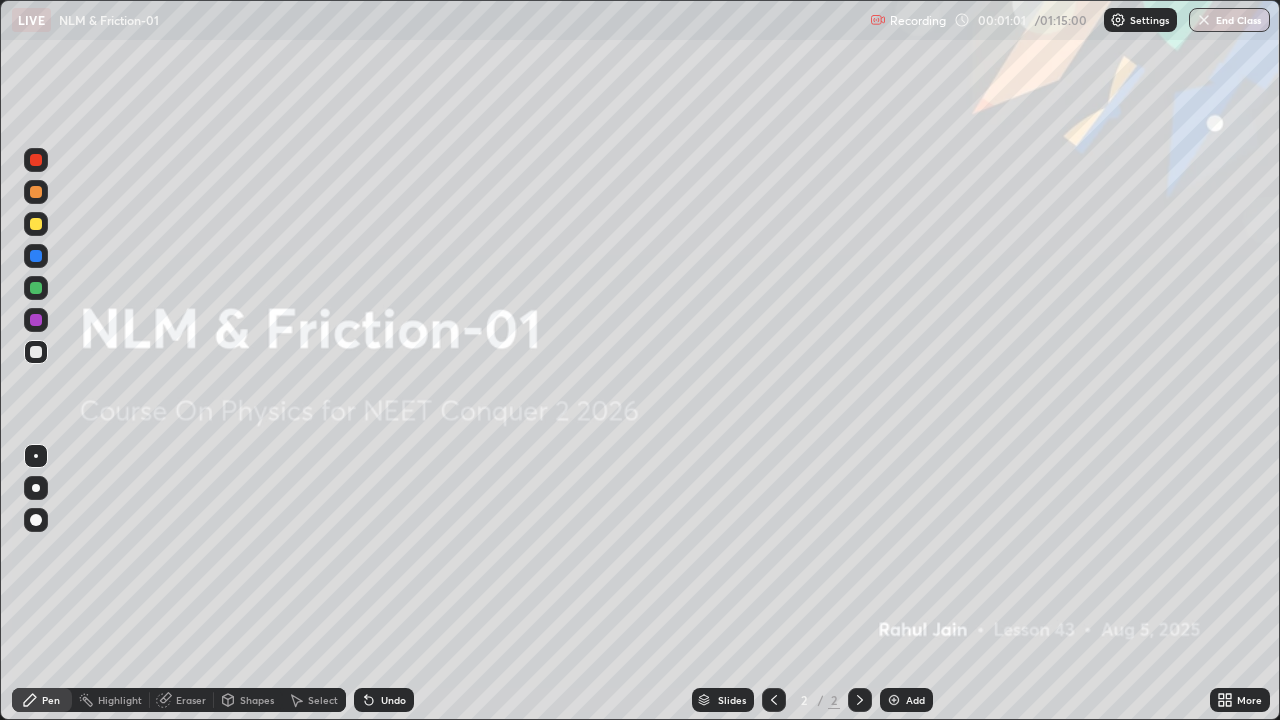 click 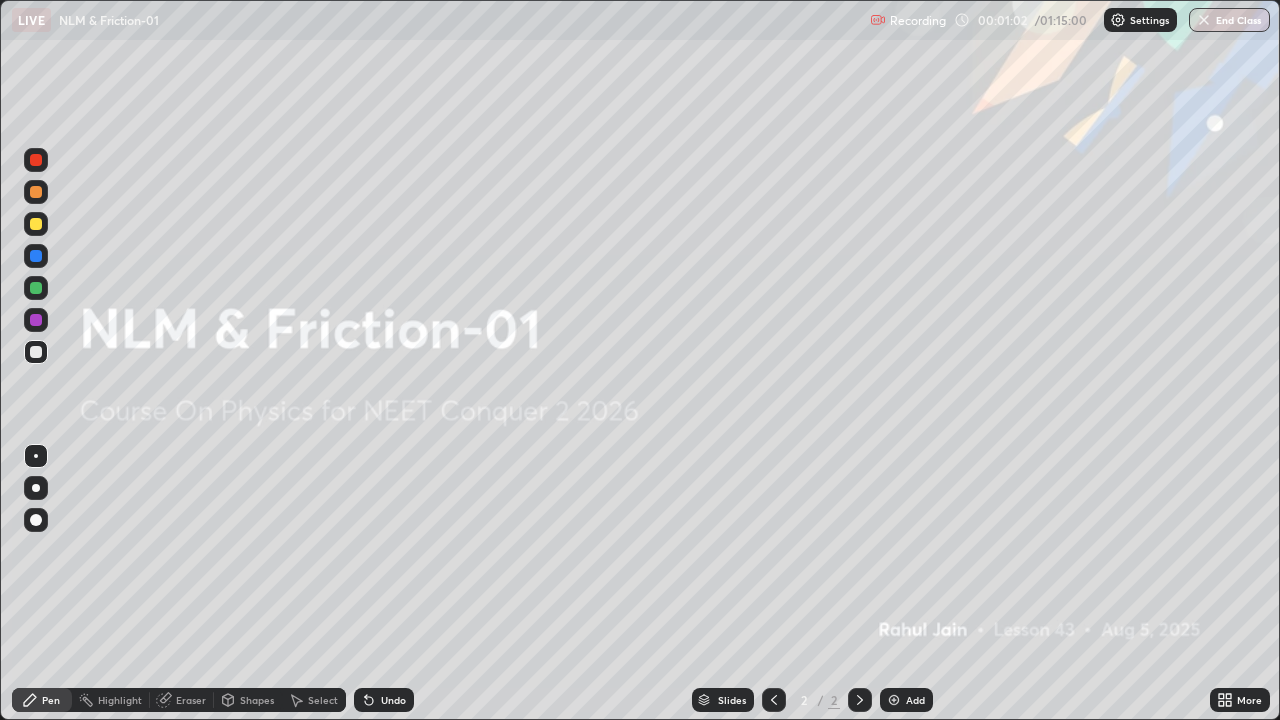 click at bounding box center (894, 700) 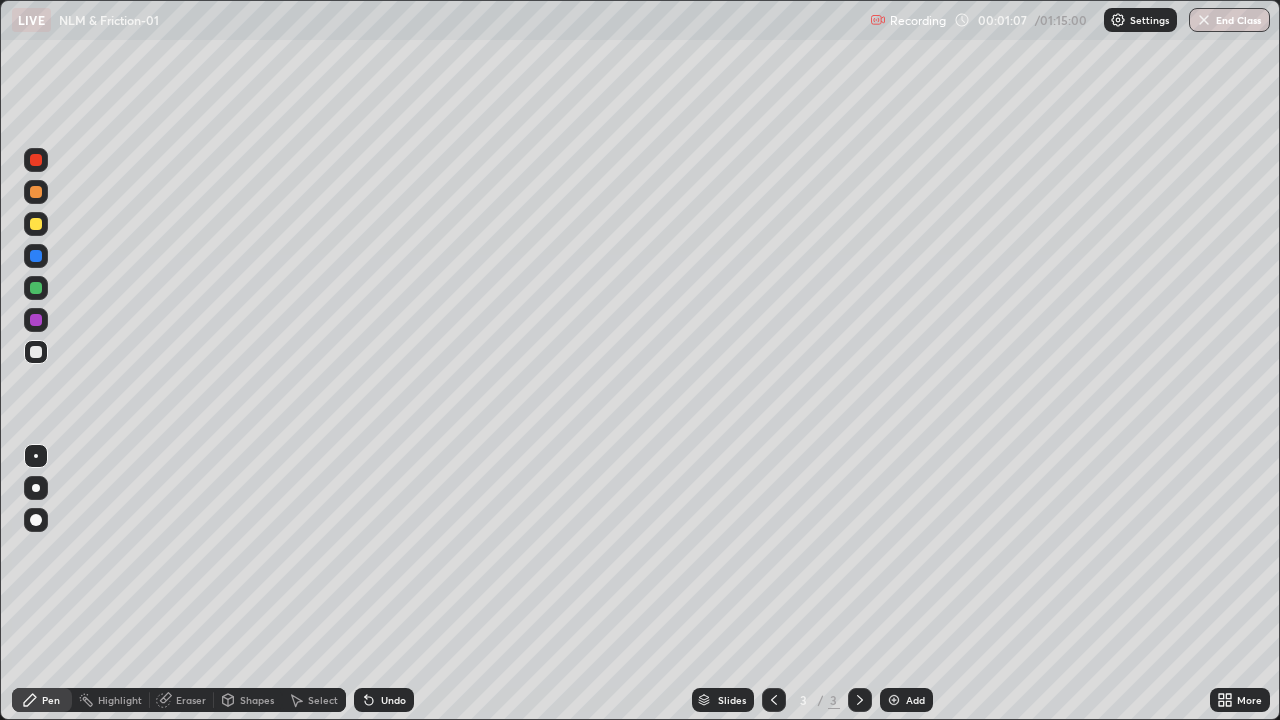 click at bounding box center (36, 288) 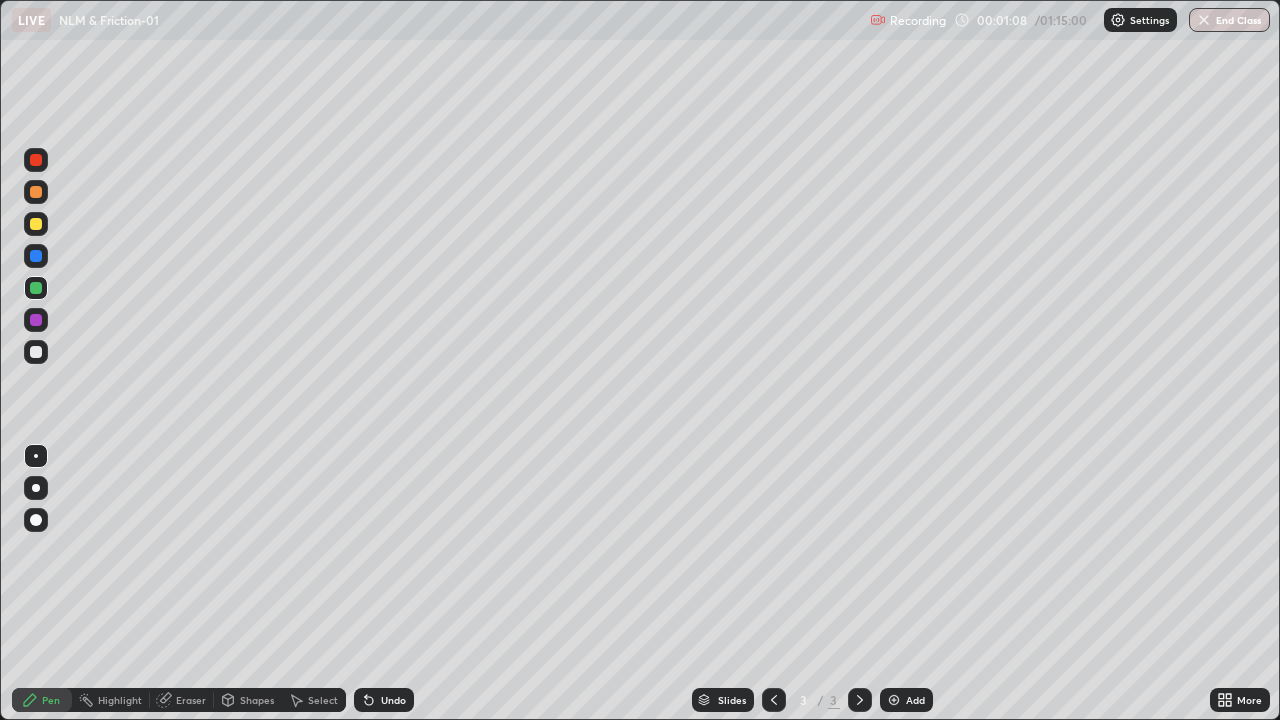 click at bounding box center (36, 488) 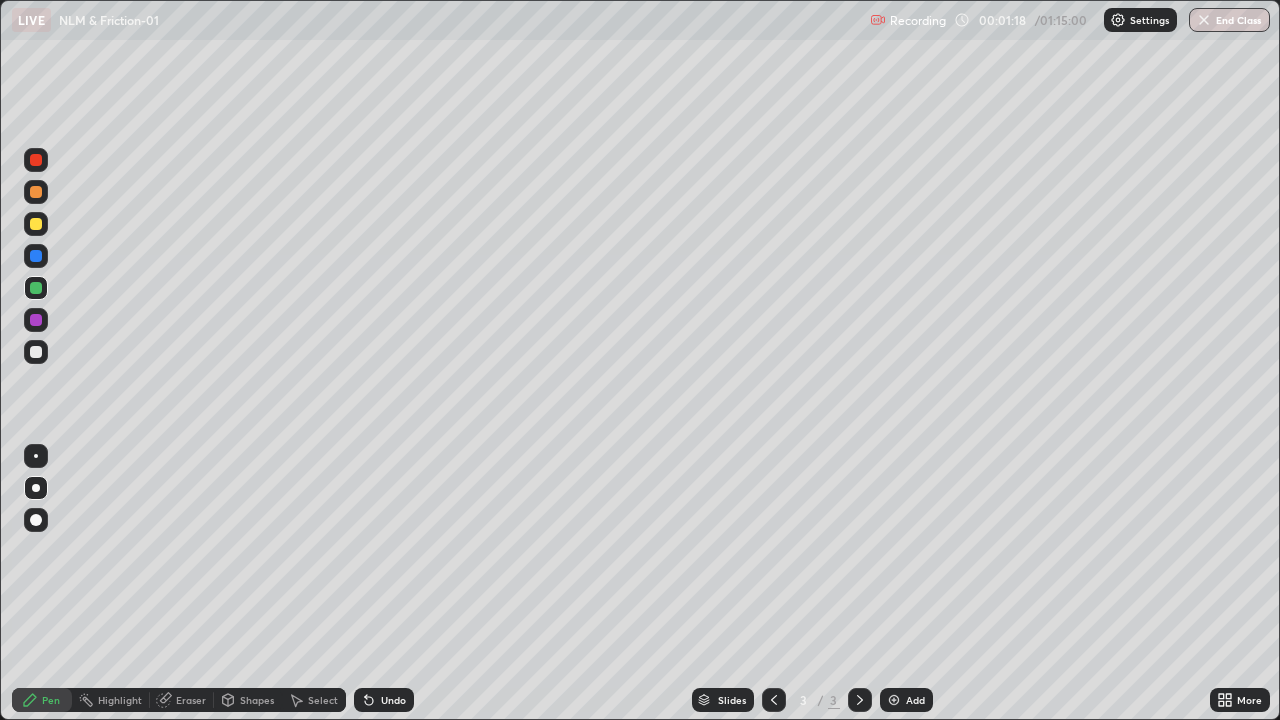 click at bounding box center [36, 256] 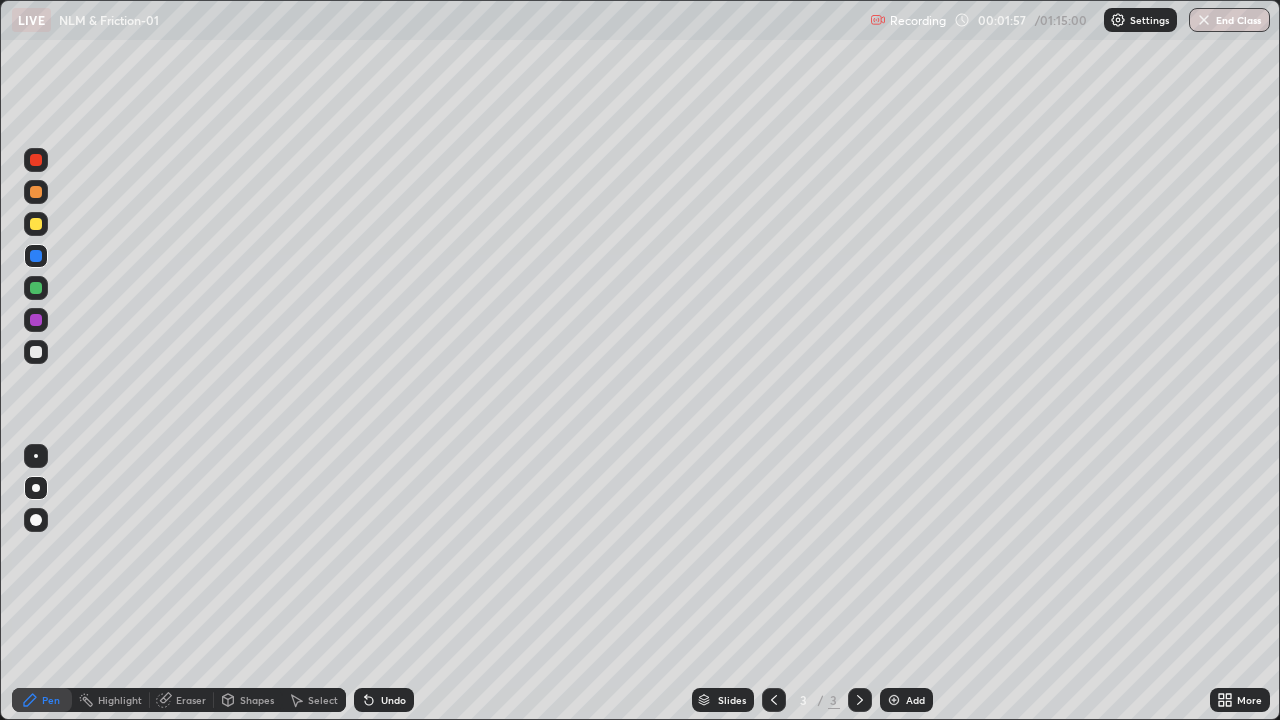 click at bounding box center (36, 192) 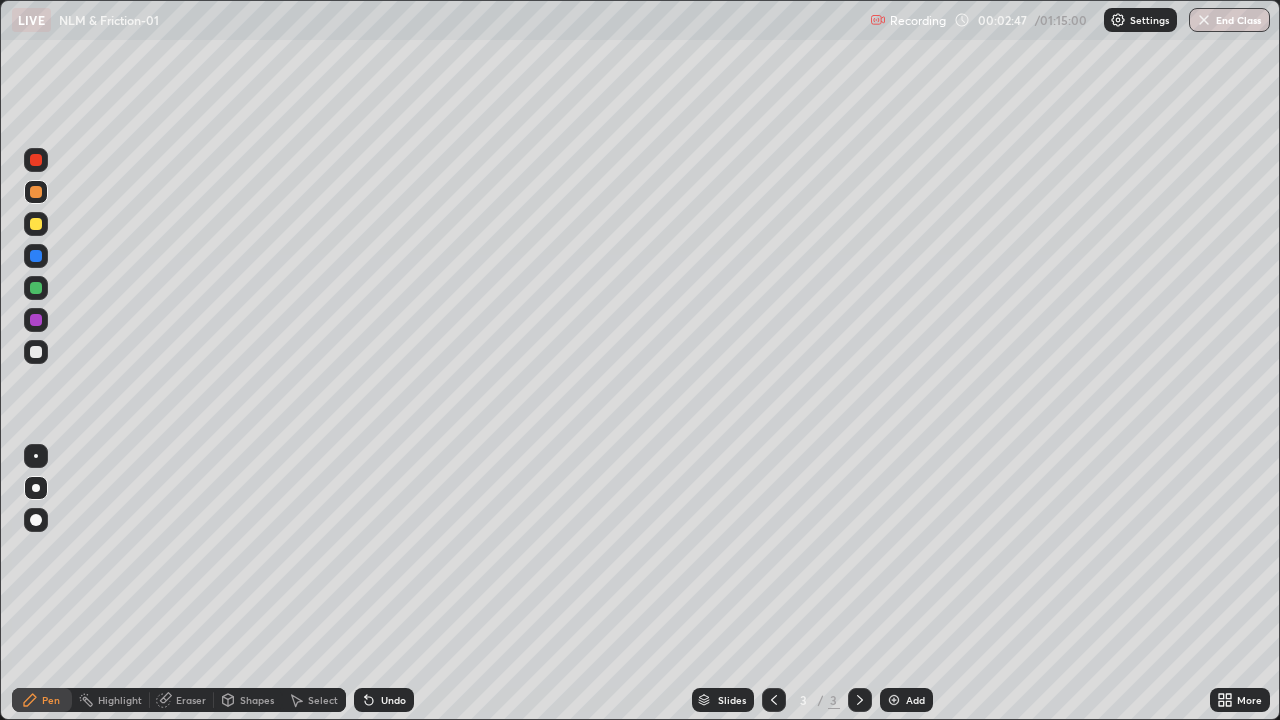 click at bounding box center (36, 288) 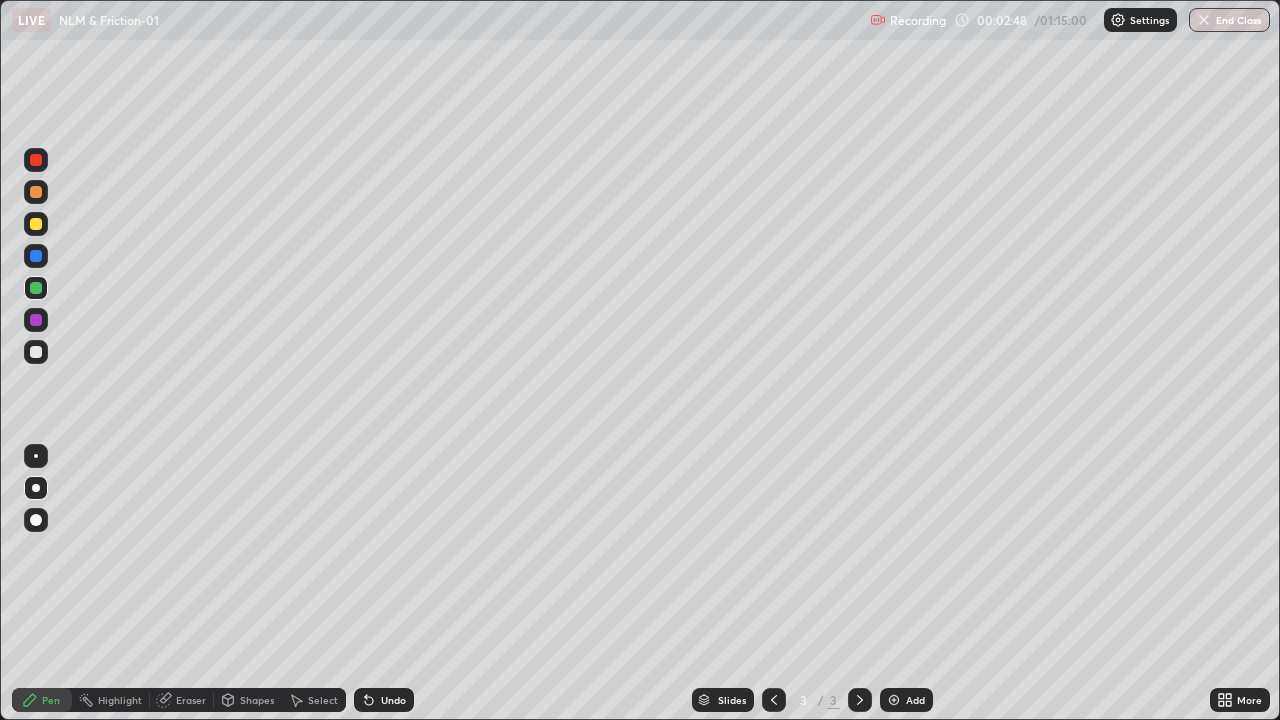 click at bounding box center (36, 488) 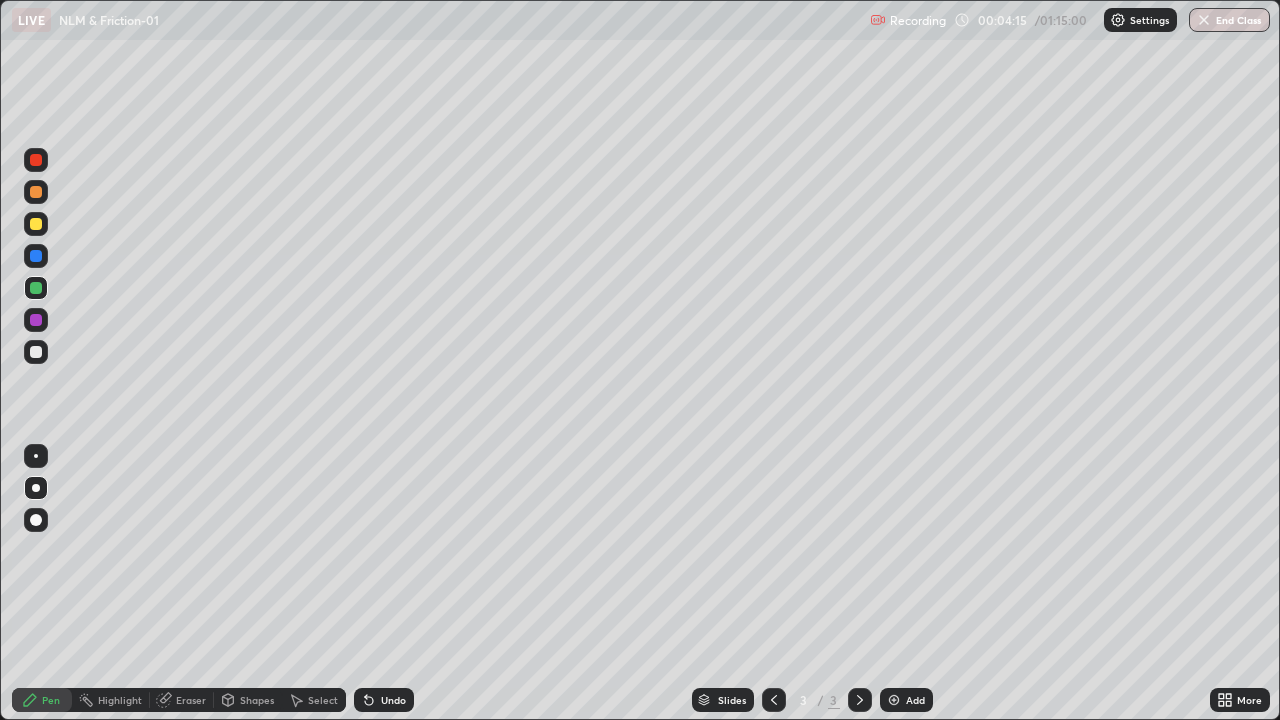 click at bounding box center (36, 320) 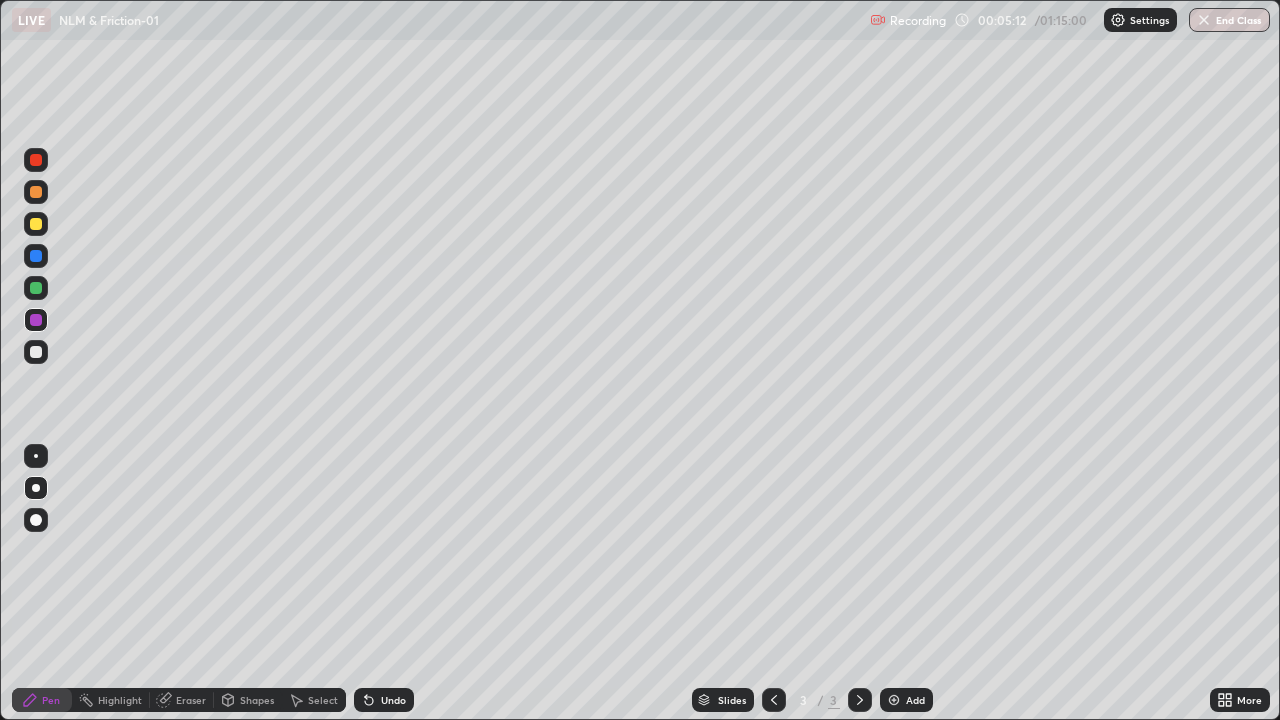 click at bounding box center [36, 352] 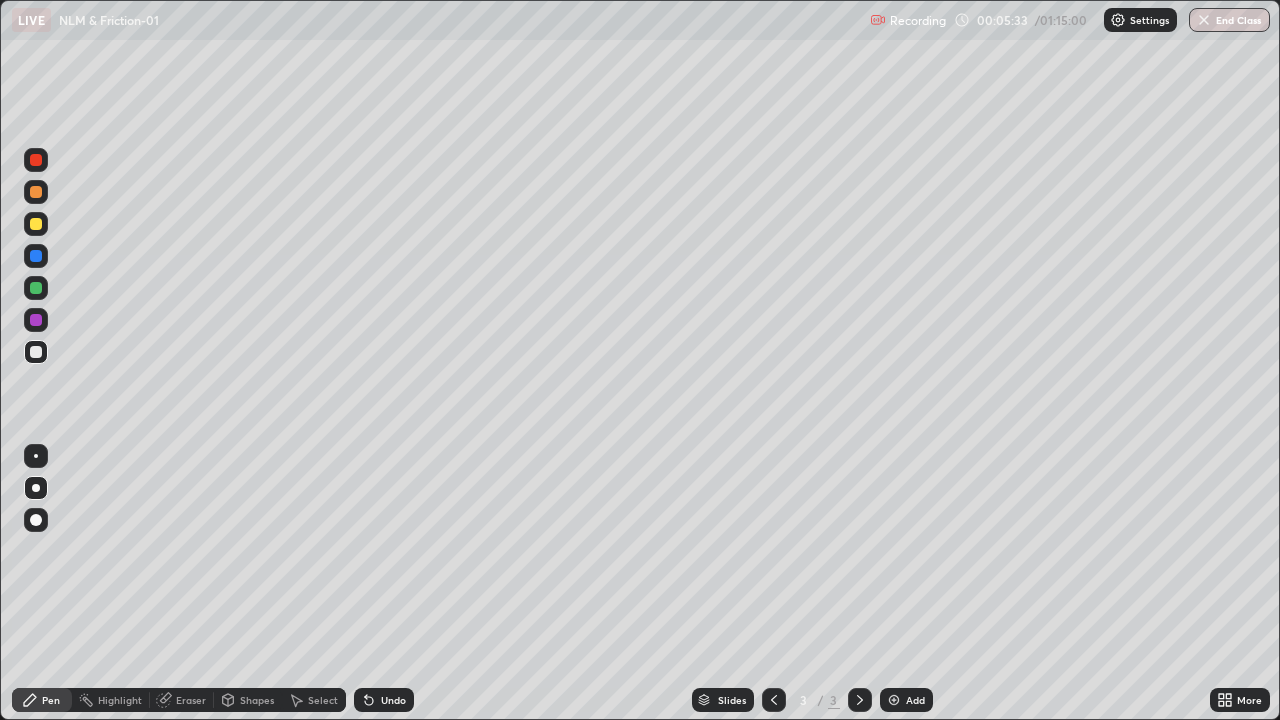 click on "Undo" at bounding box center [393, 700] 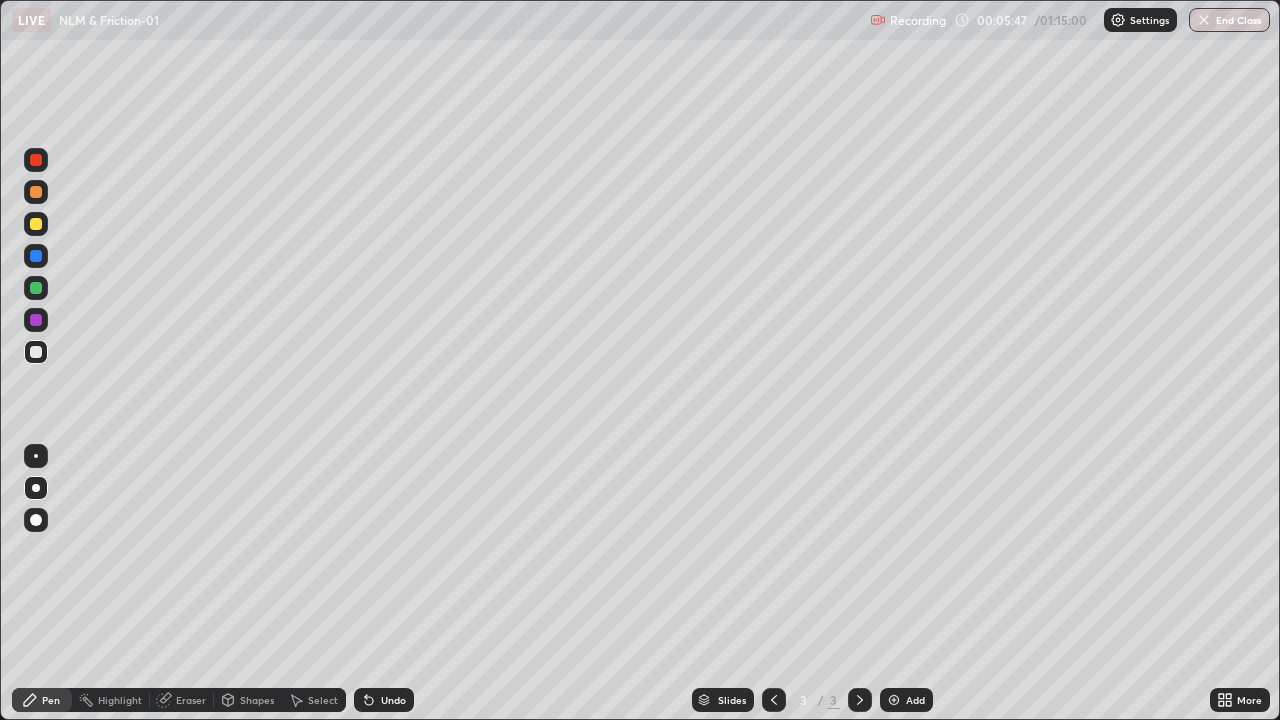 click on "Undo" at bounding box center [393, 700] 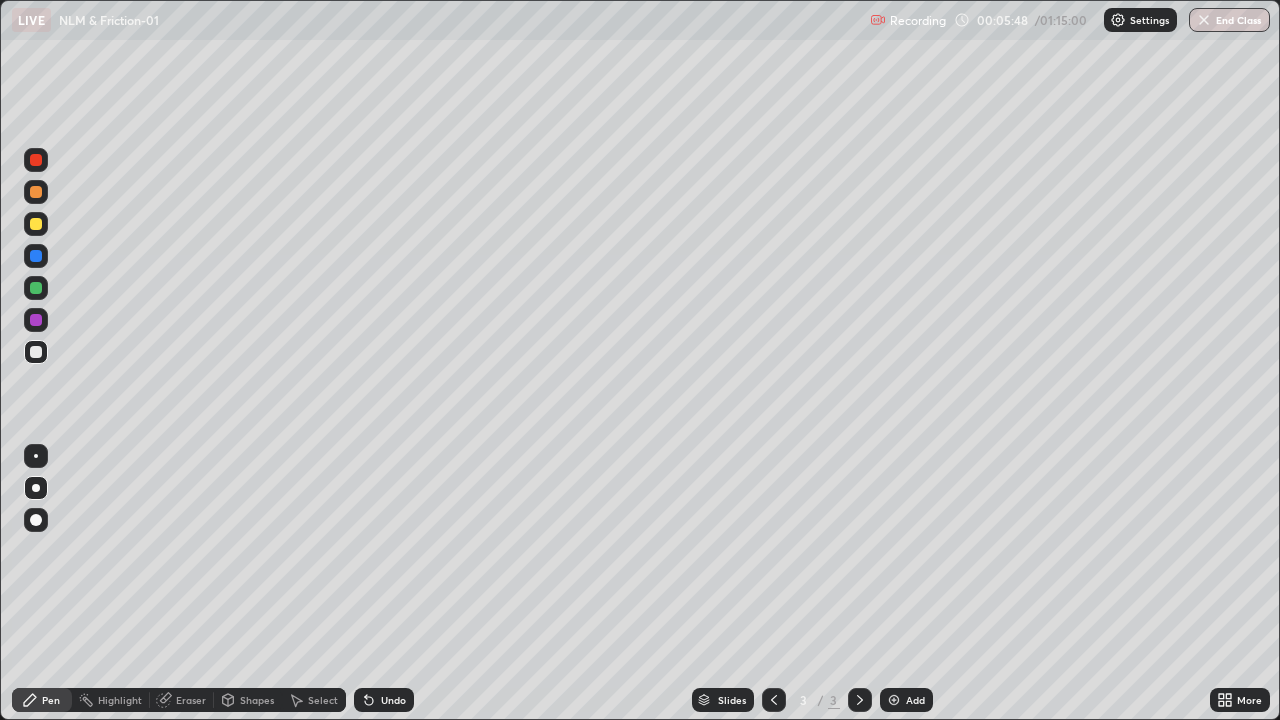 click on "Undo" at bounding box center [384, 700] 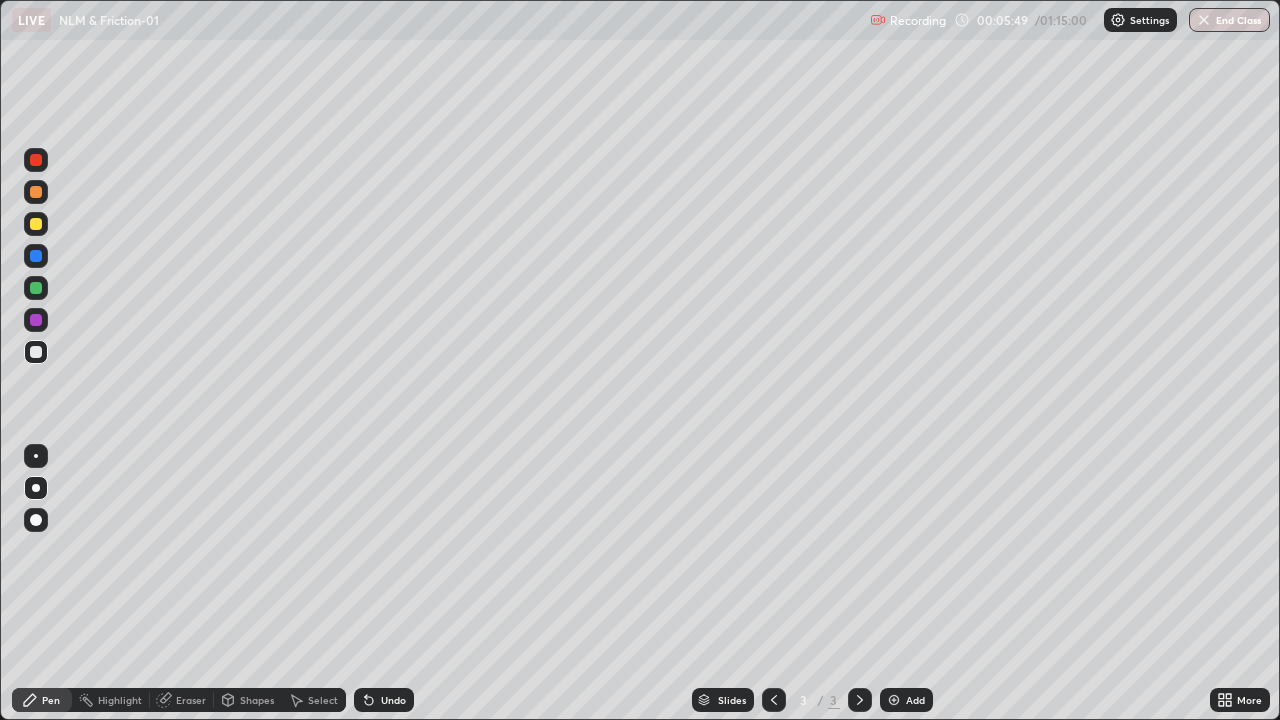 click on "Undo" at bounding box center [384, 700] 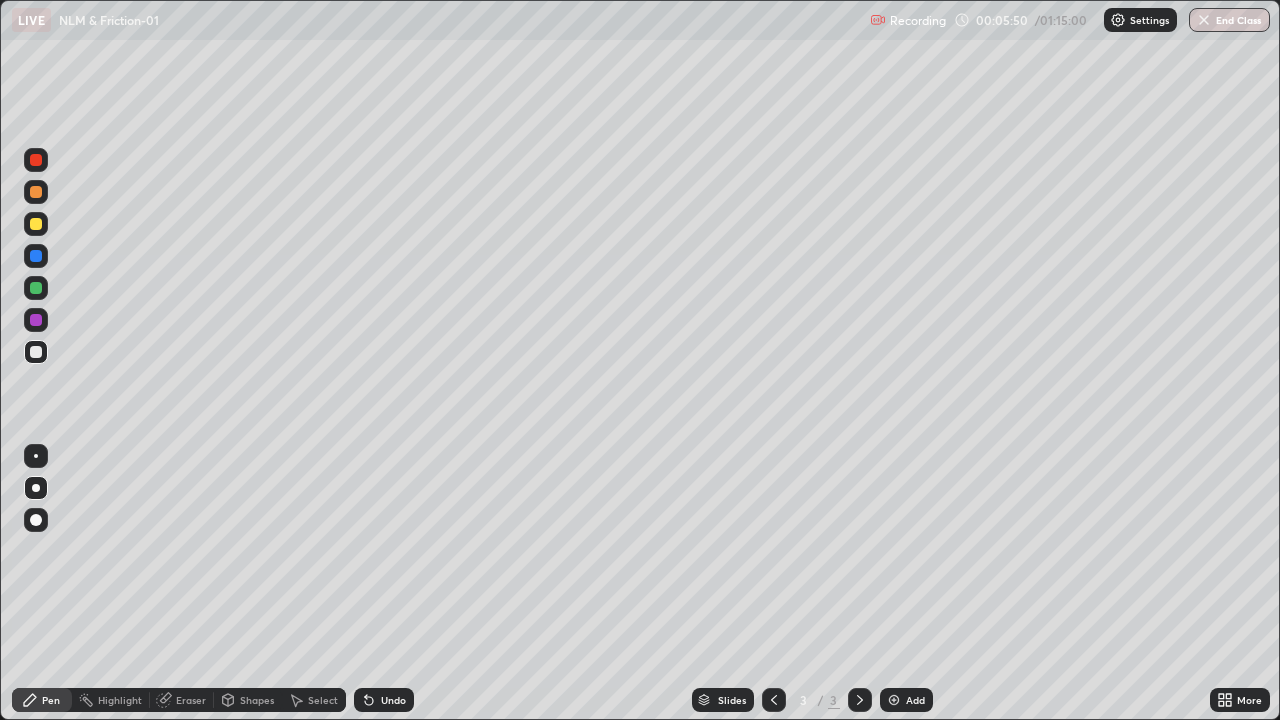 click on "Undo" at bounding box center [384, 700] 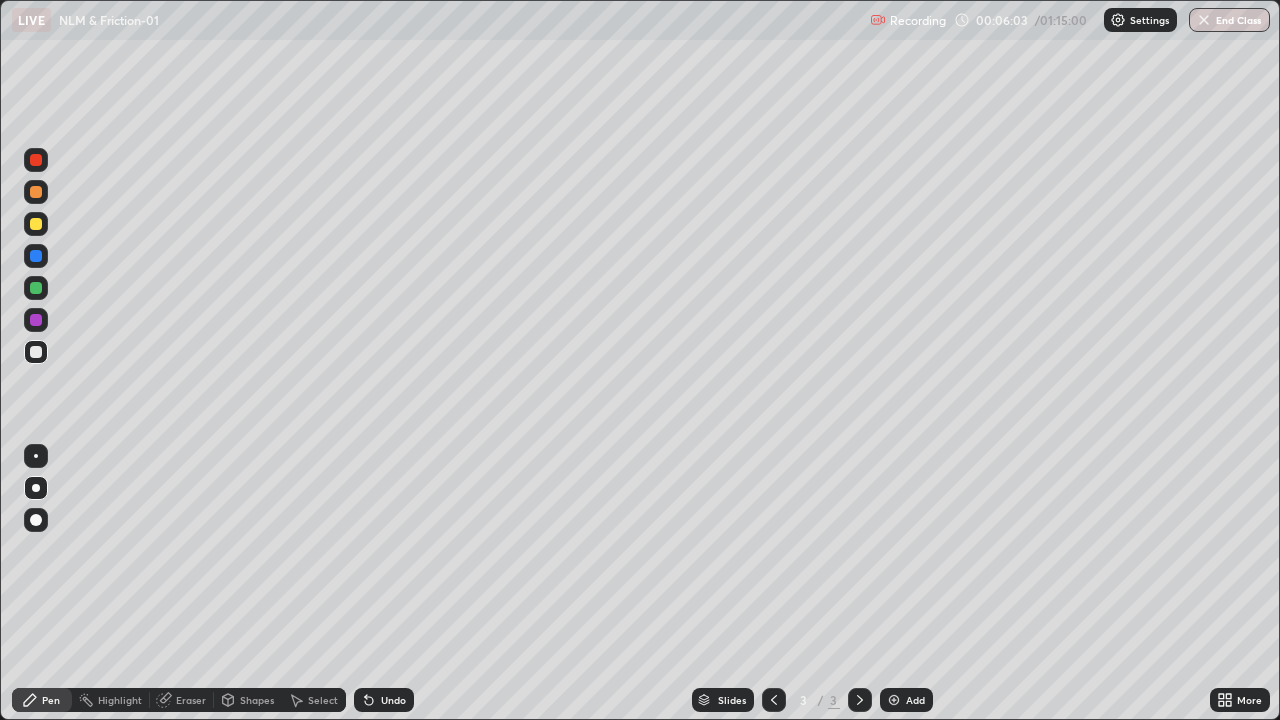 click at bounding box center (894, 700) 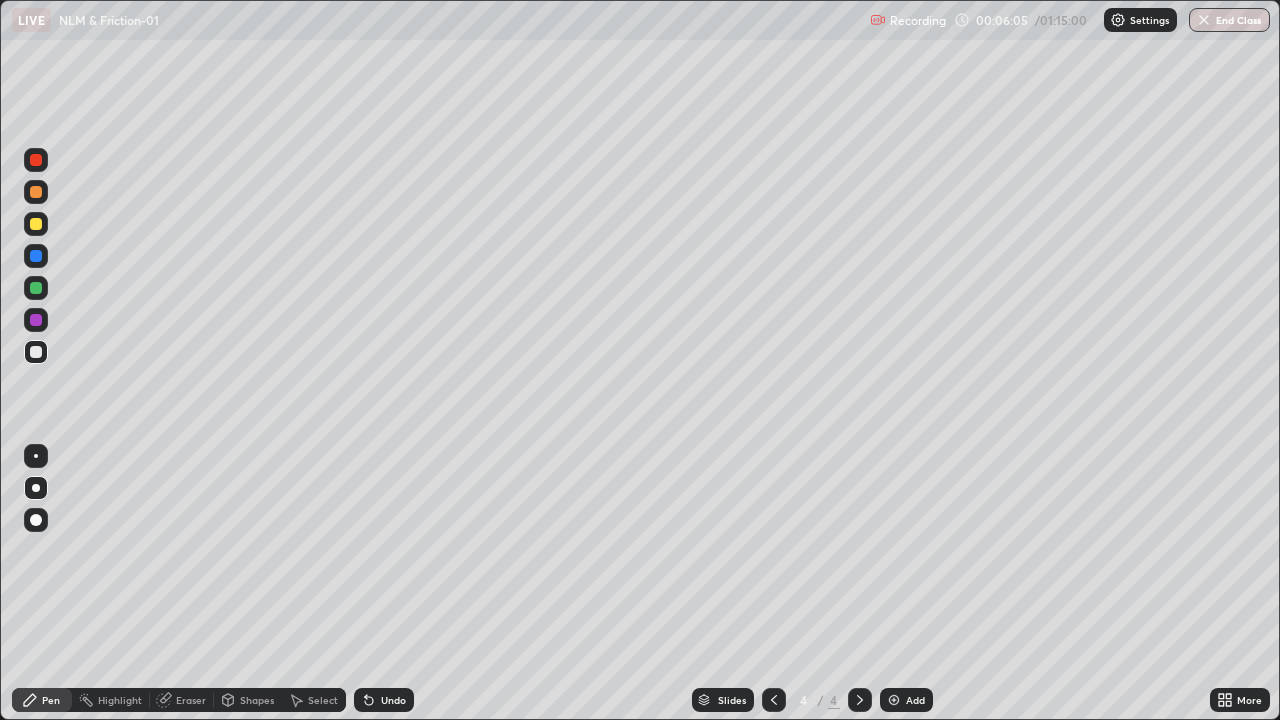 click at bounding box center [36, 288] 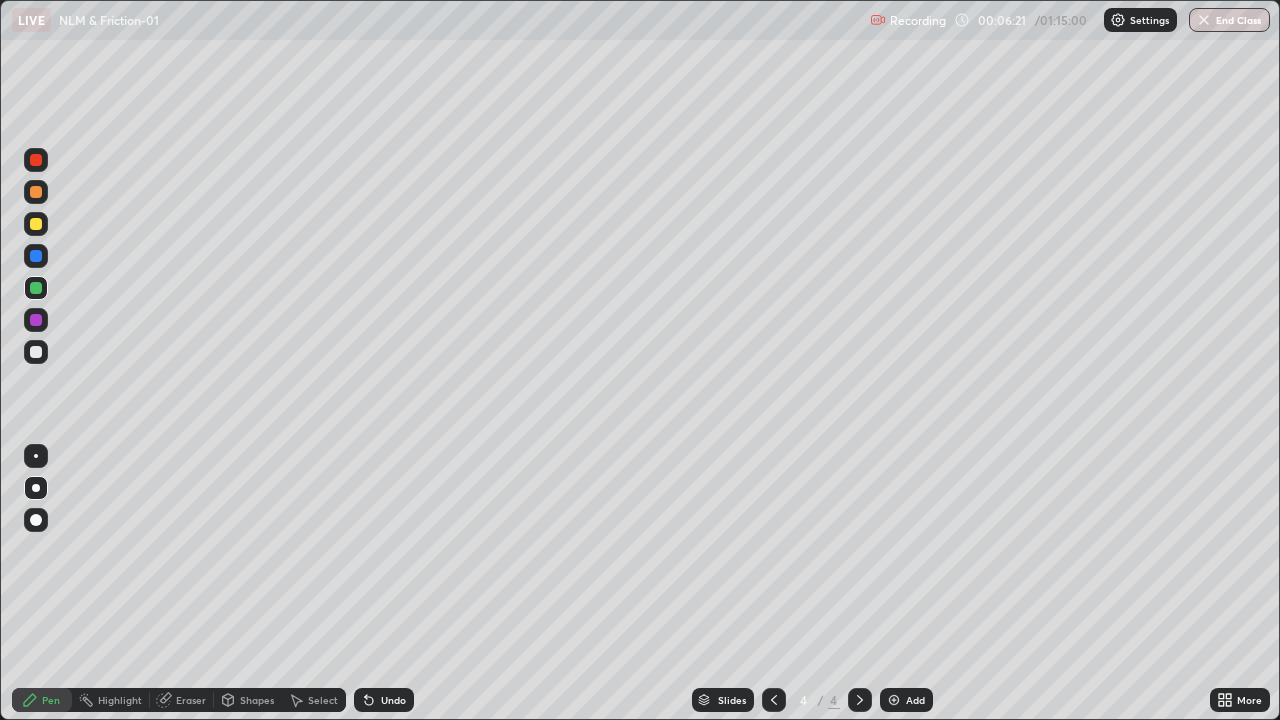 click 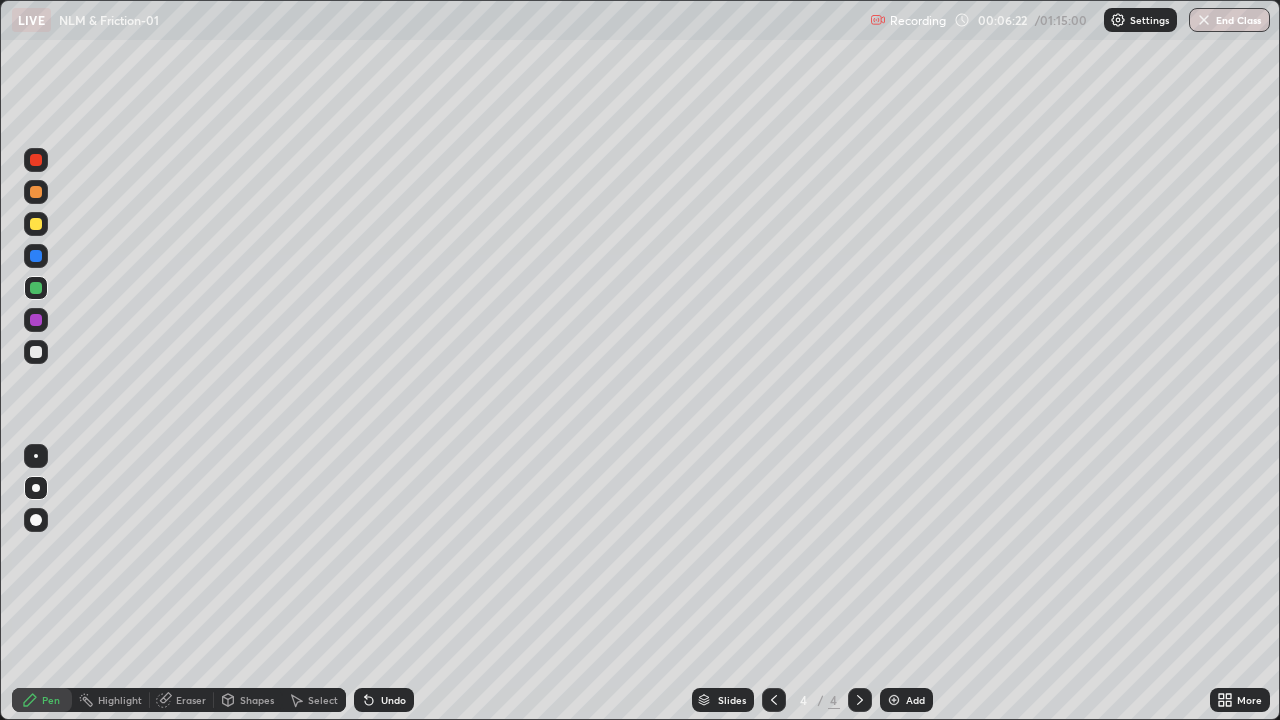click 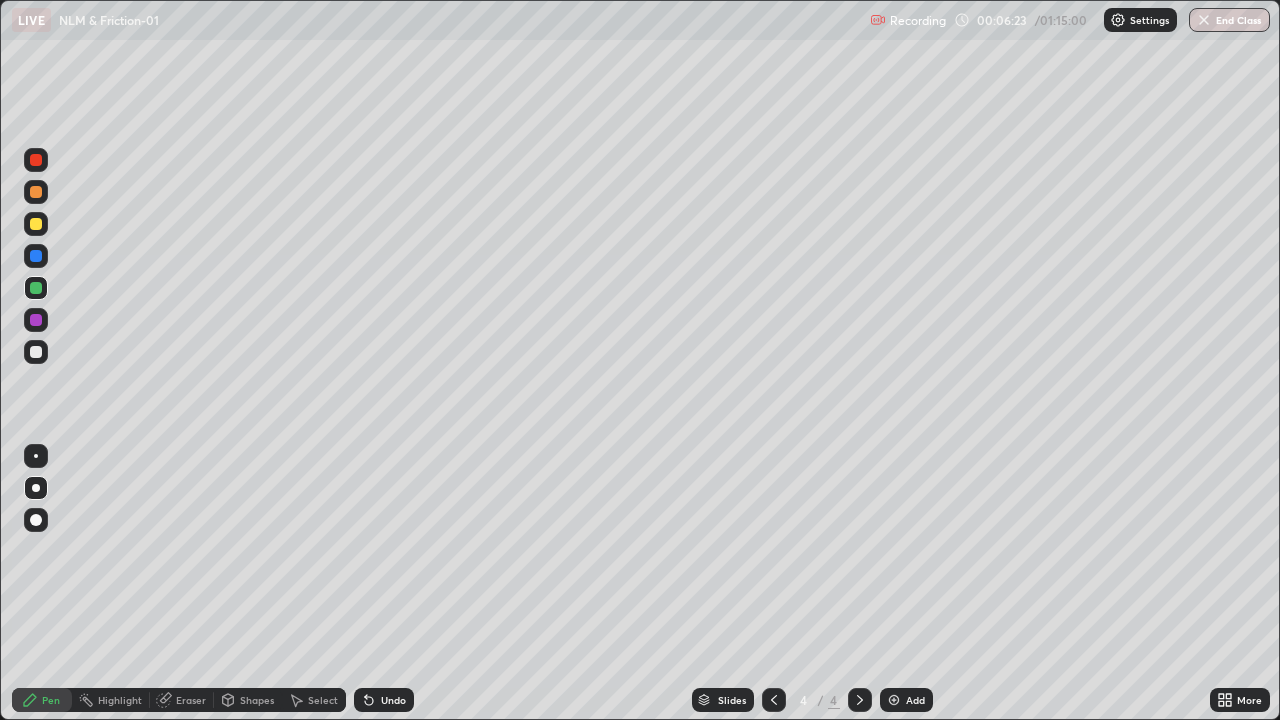 click on "Undo" at bounding box center (384, 700) 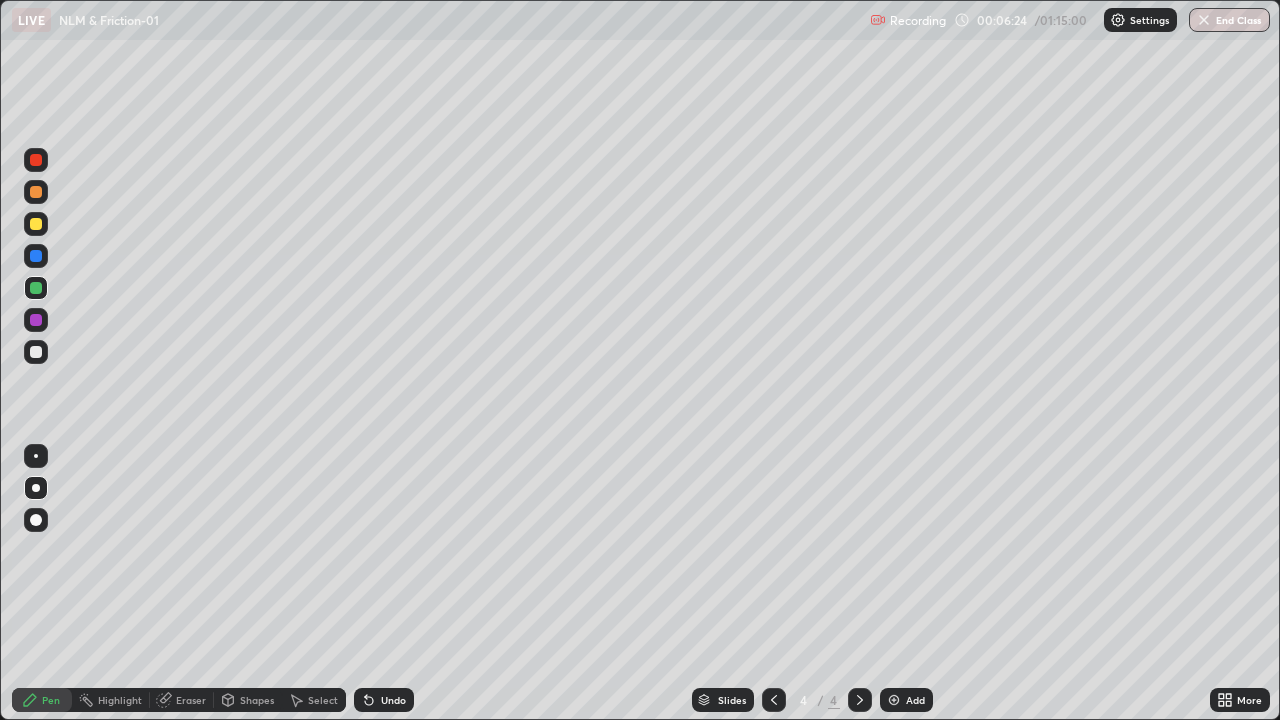 click on "Undo" at bounding box center (393, 700) 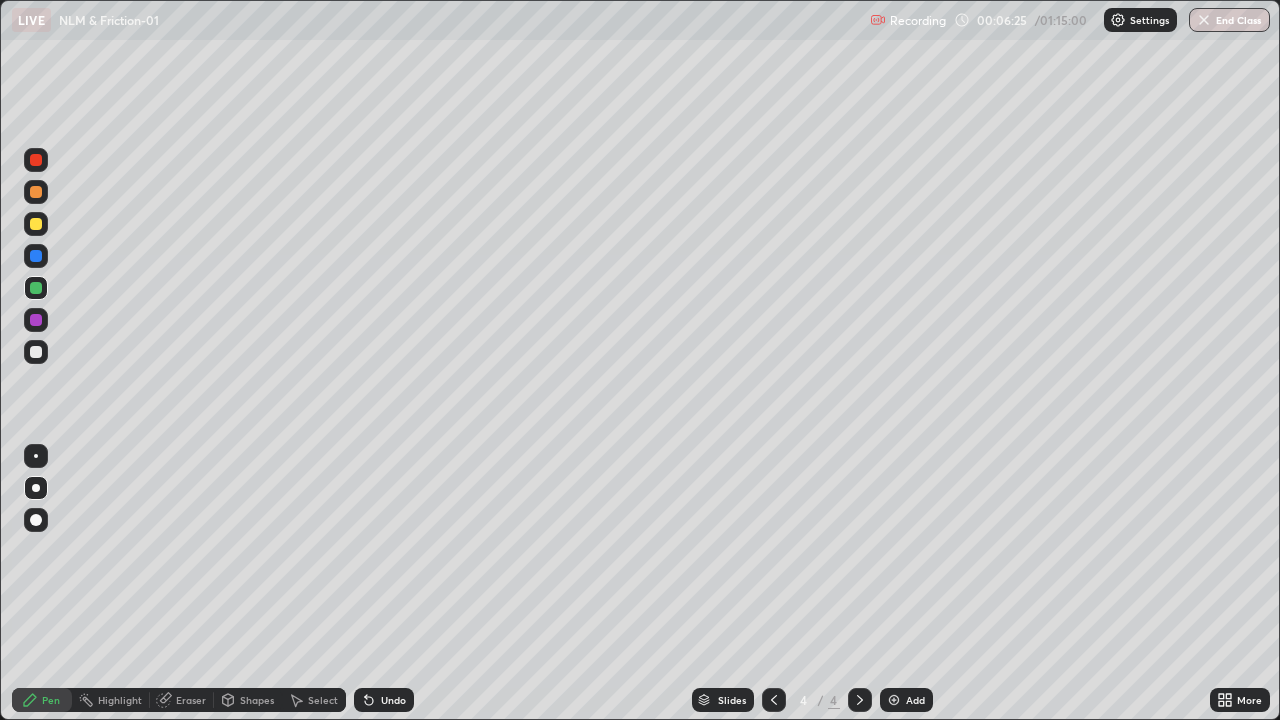 click on "Undo" at bounding box center (384, 700) 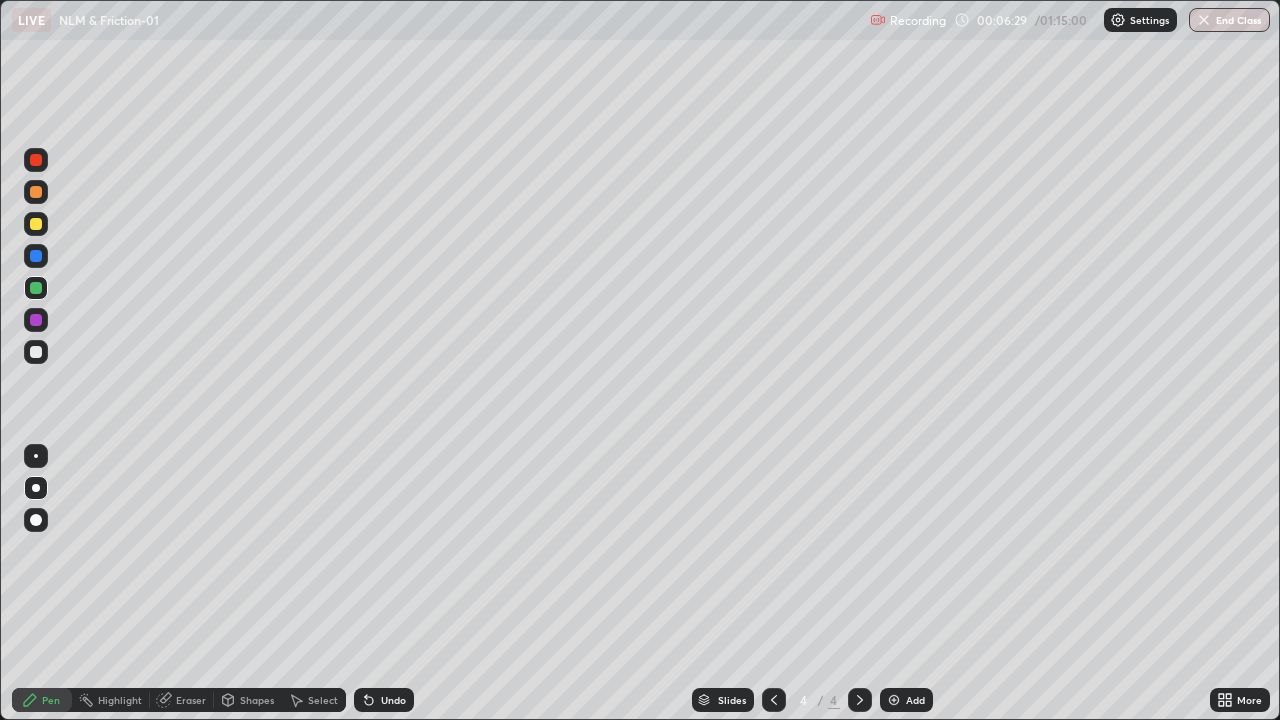 click at bounding box center (36, 256) 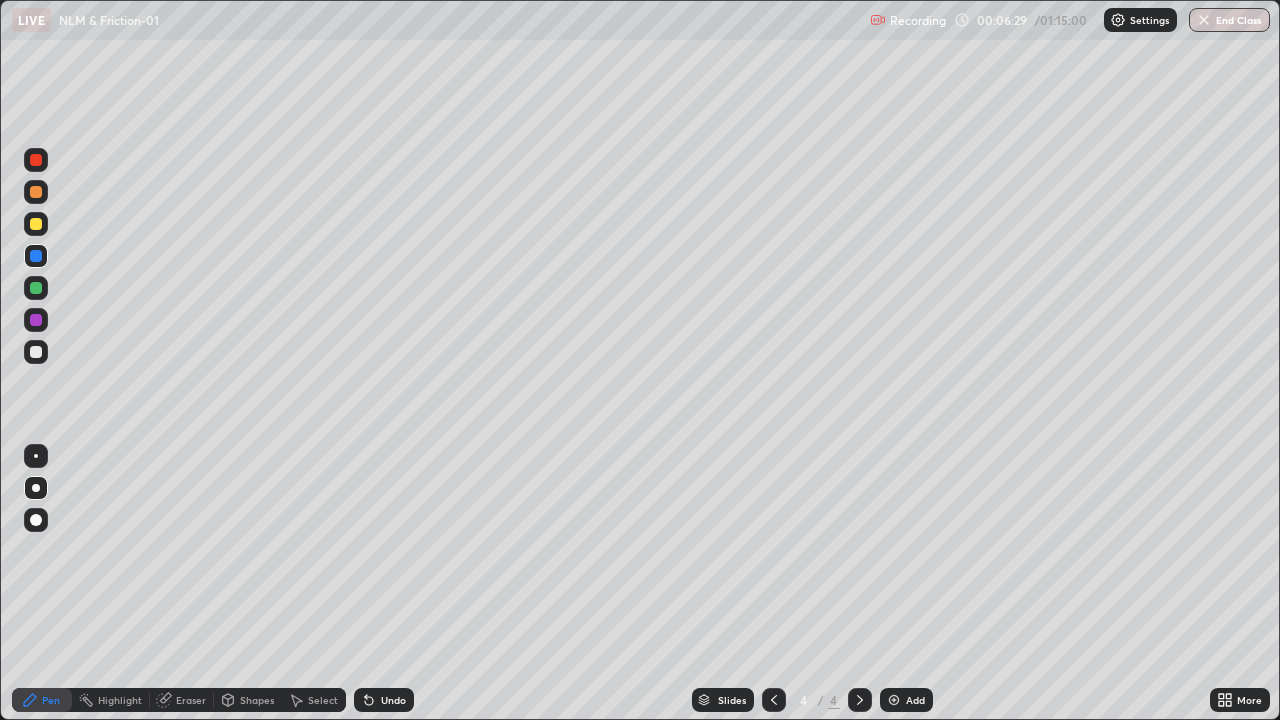 click at bounding box center [36, 224] 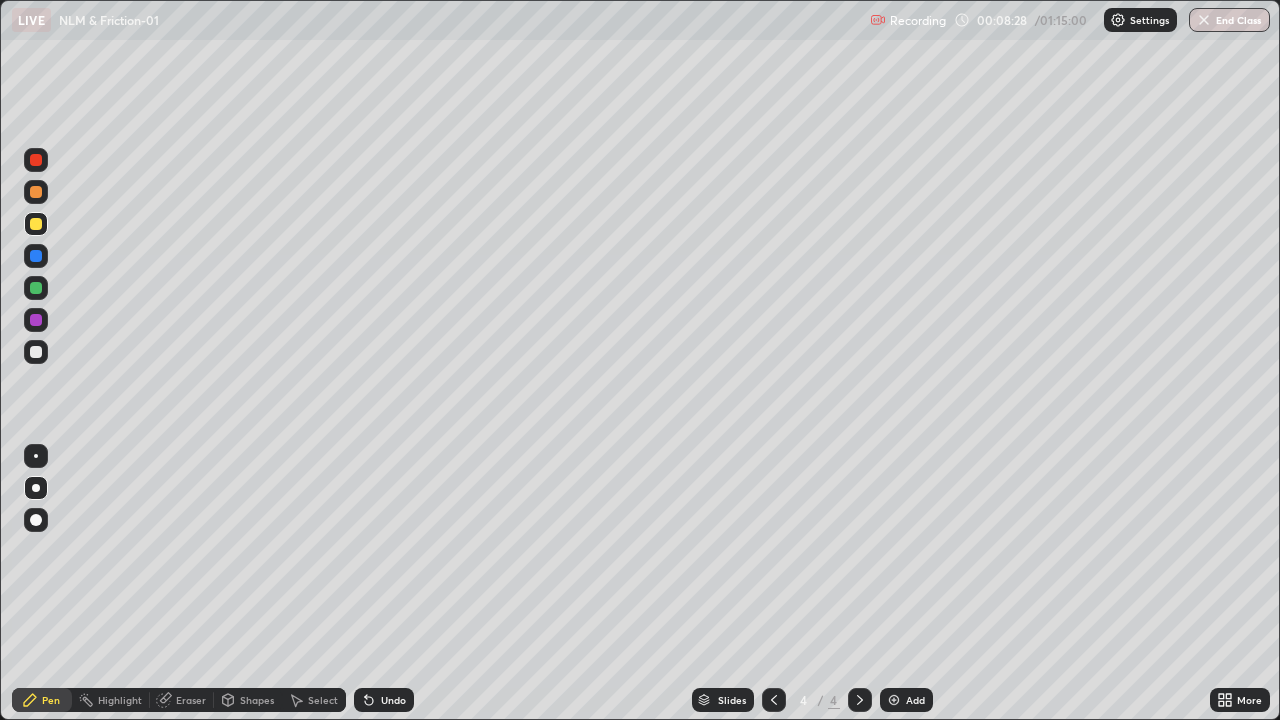 click at bounding box center (36, 320) 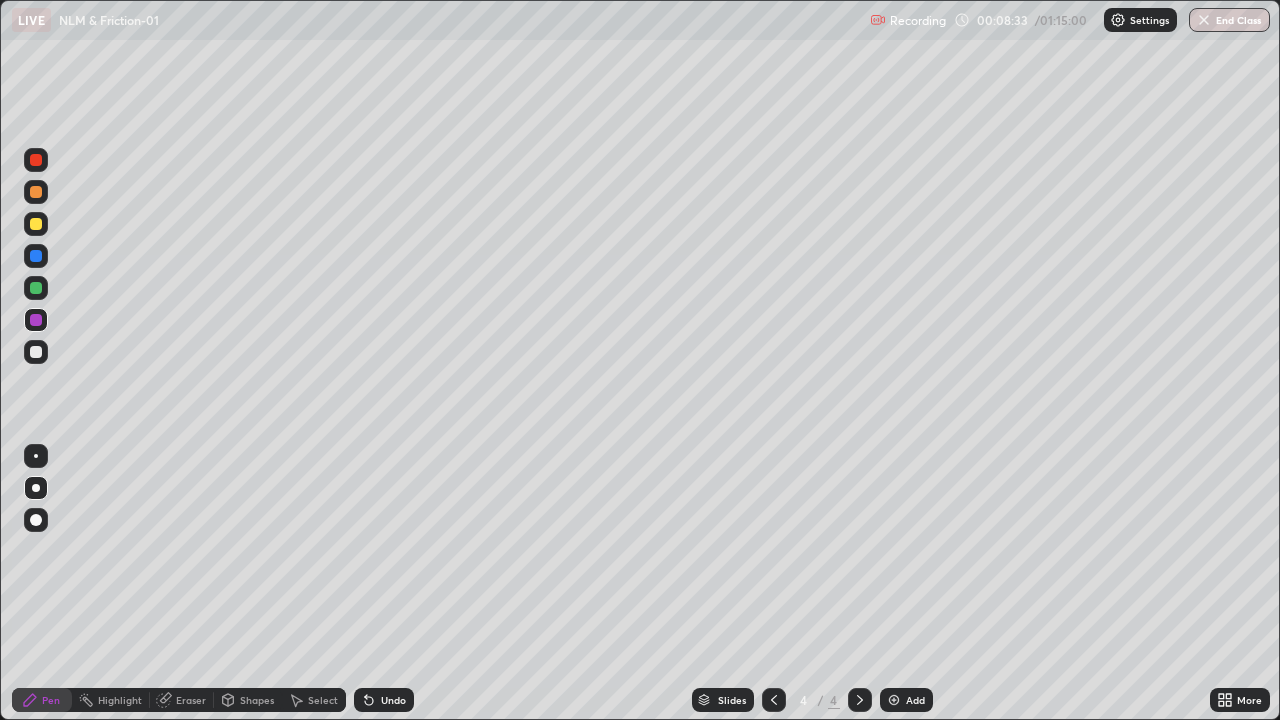 click on "Undo" at bounding box center [393, 700] 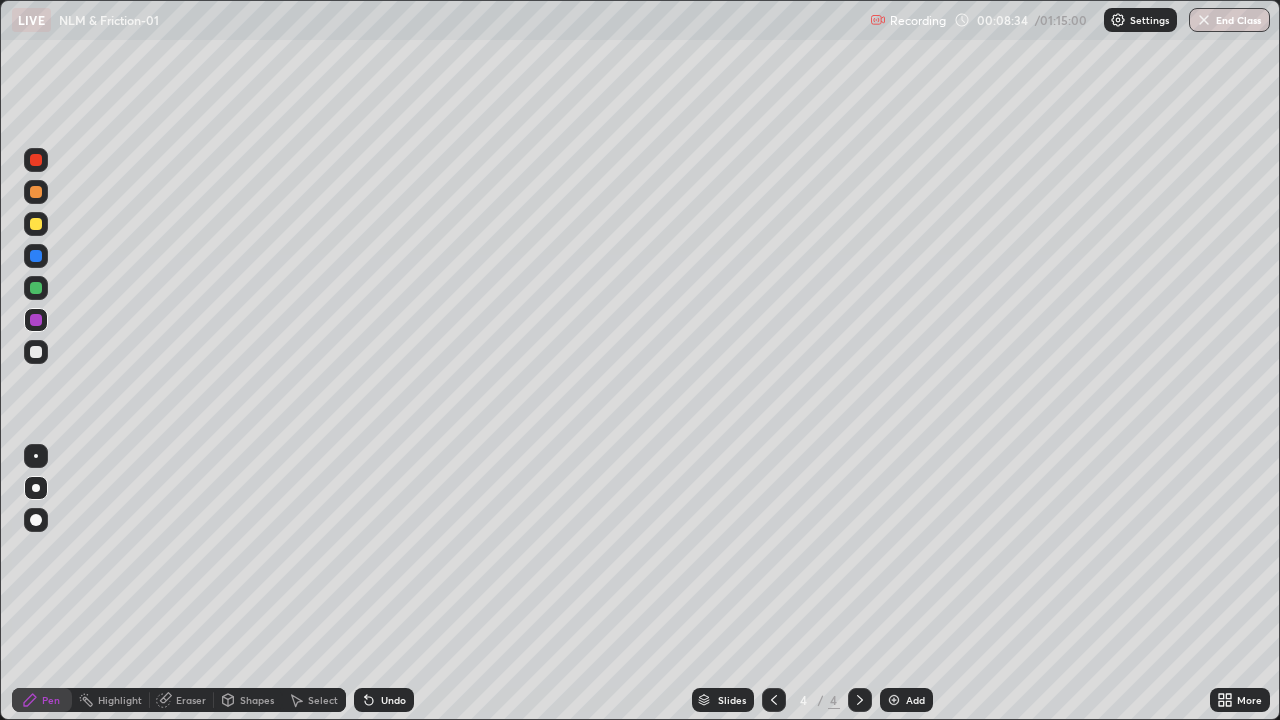 click on "Undo" at bounding box center (384, 700) 